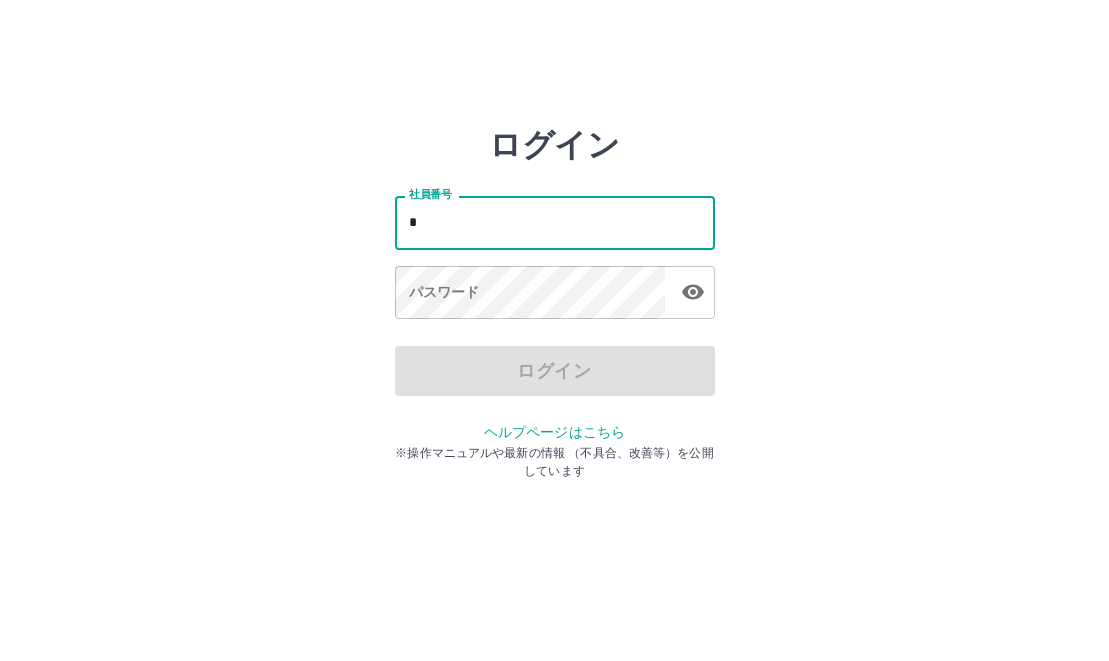 scroll, scrollTop: 0, scrollLeft: 0, axis: both 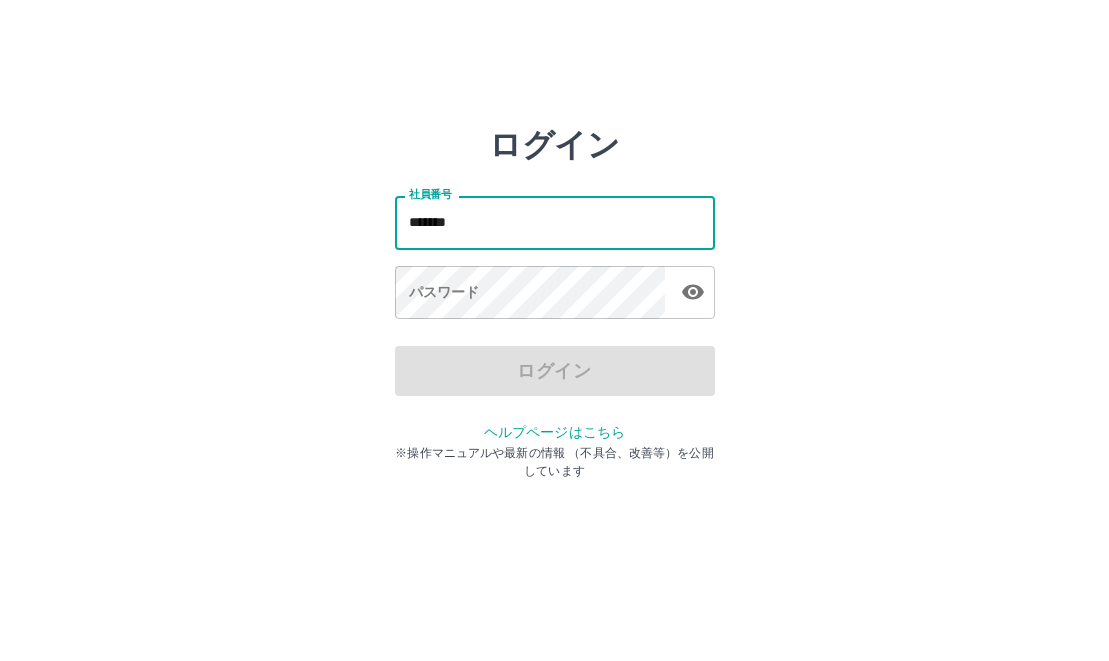type on "*******" 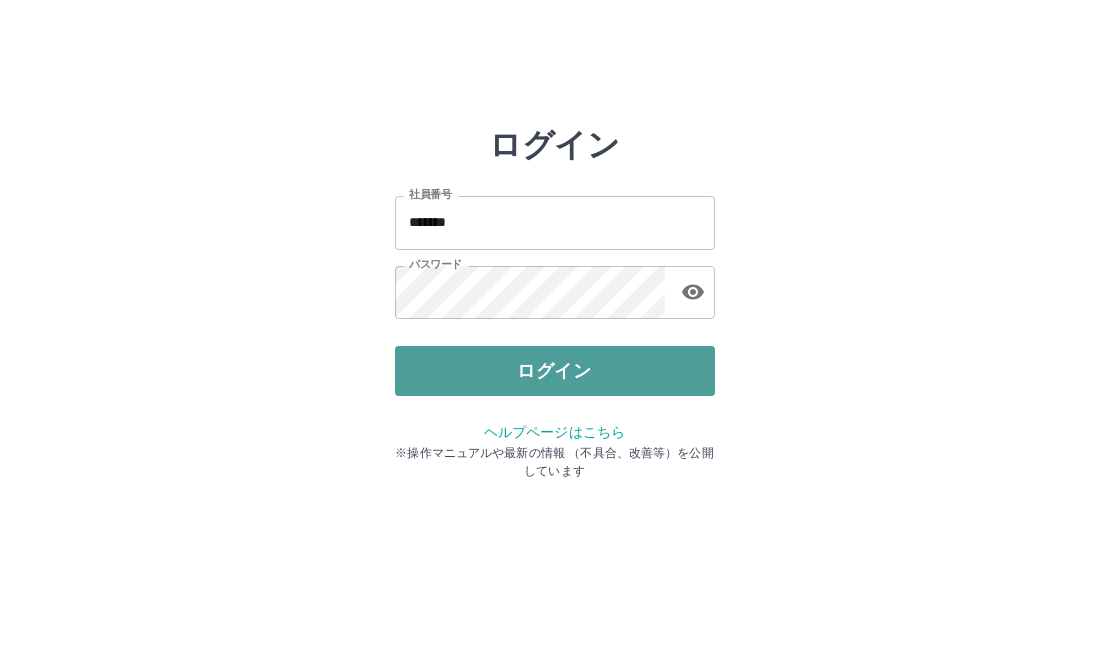 click on "ログイン" at bounding box center [555, 371] 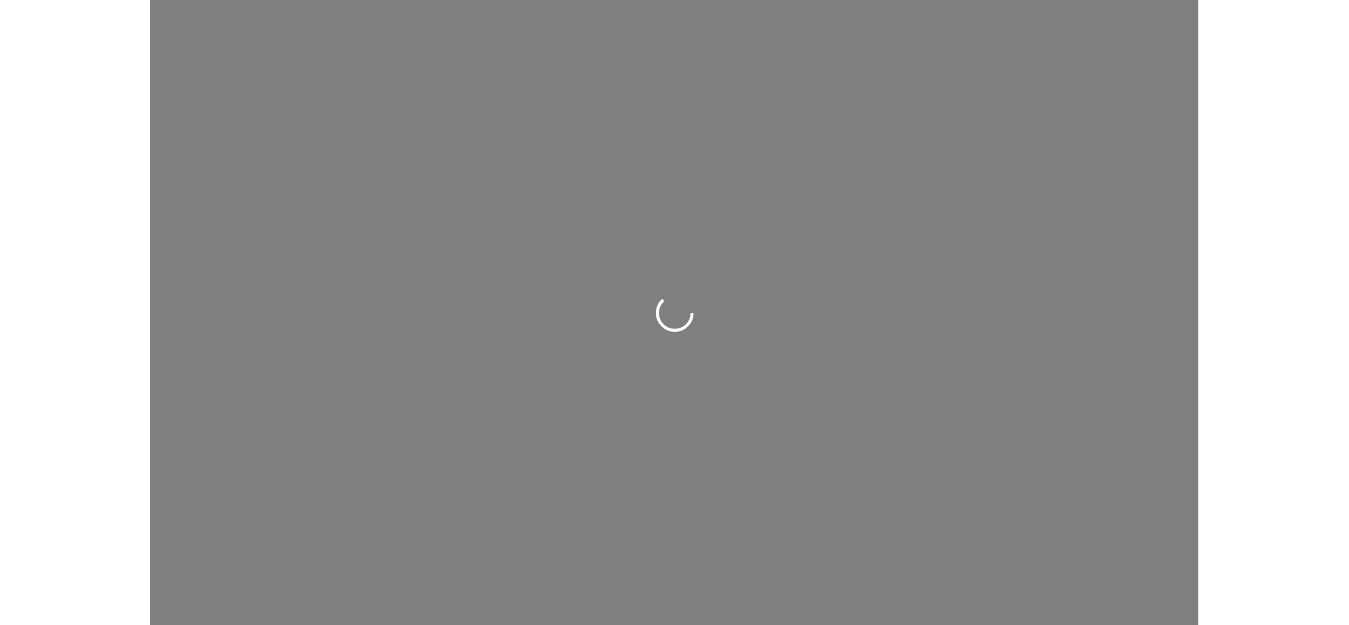 scroll, scrollTop: 0, scrollLeft: 0, axis: both 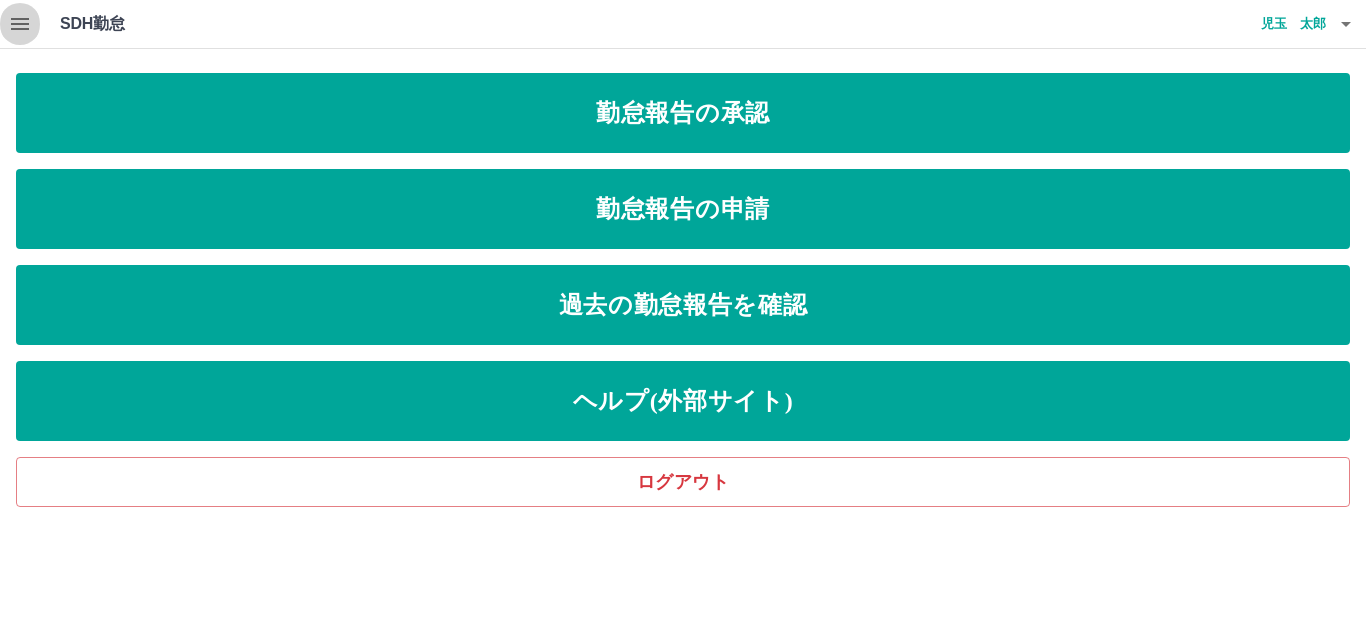 click 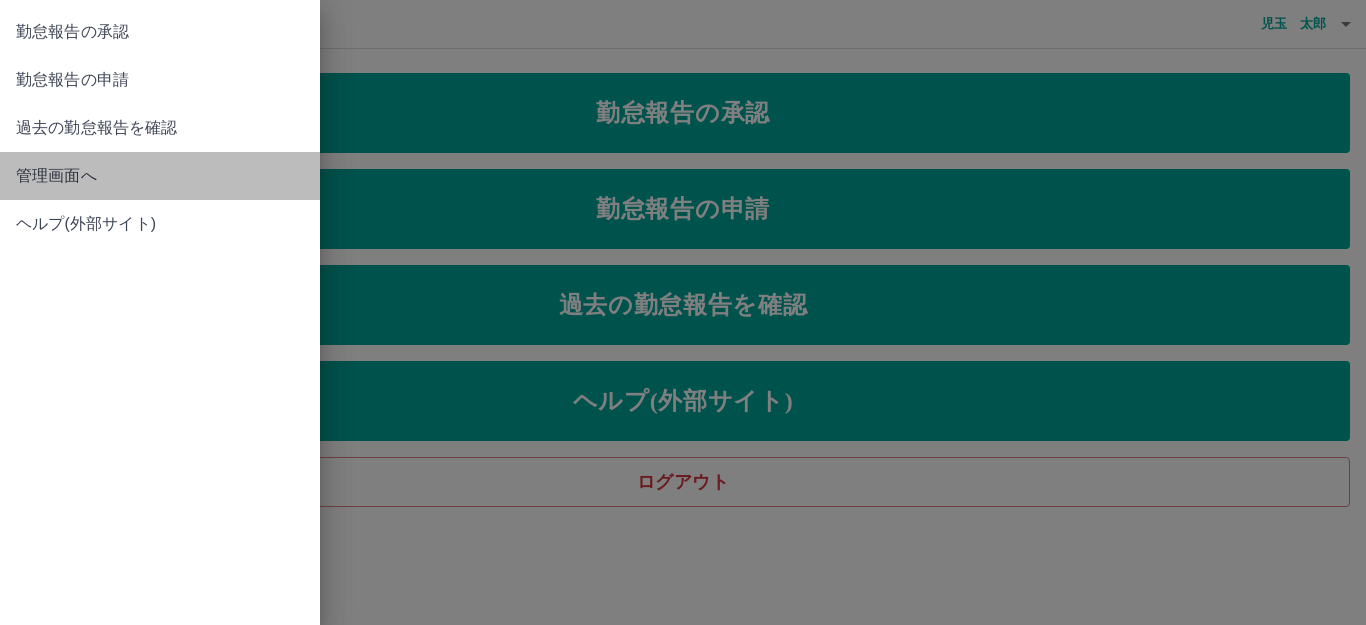 click on "管理画面へ" at bounding box center [160, 176] 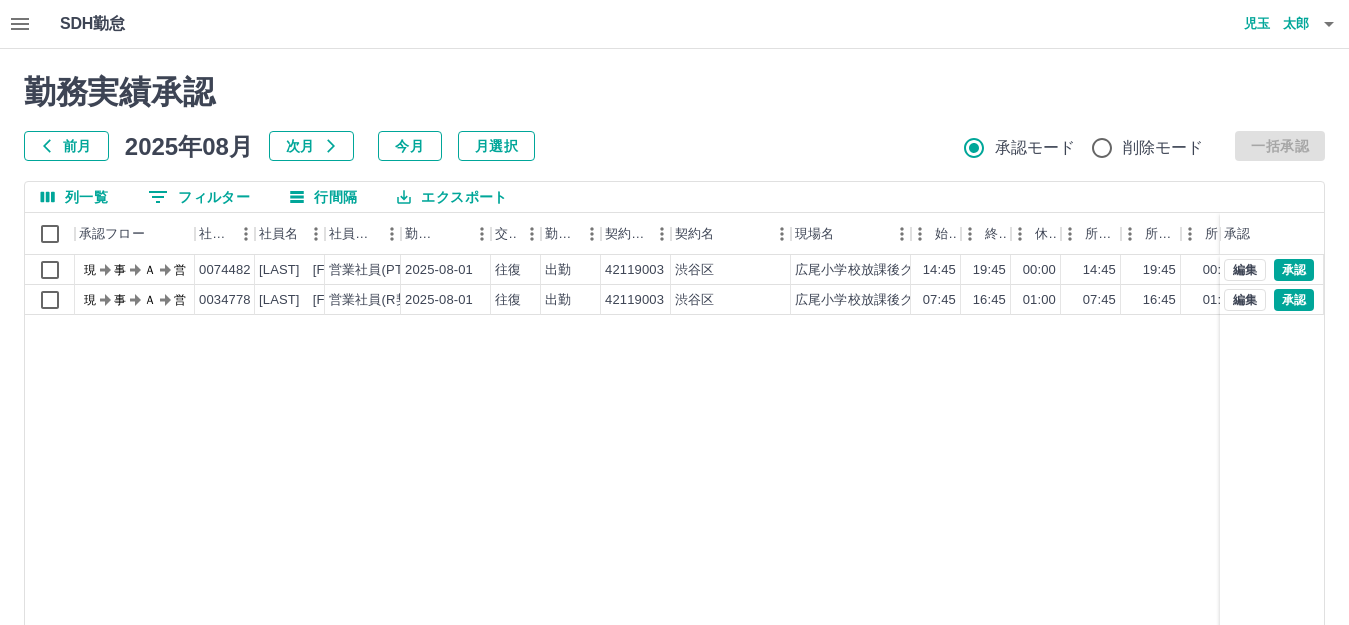 click on "前月" at bounding box center [66, 146] 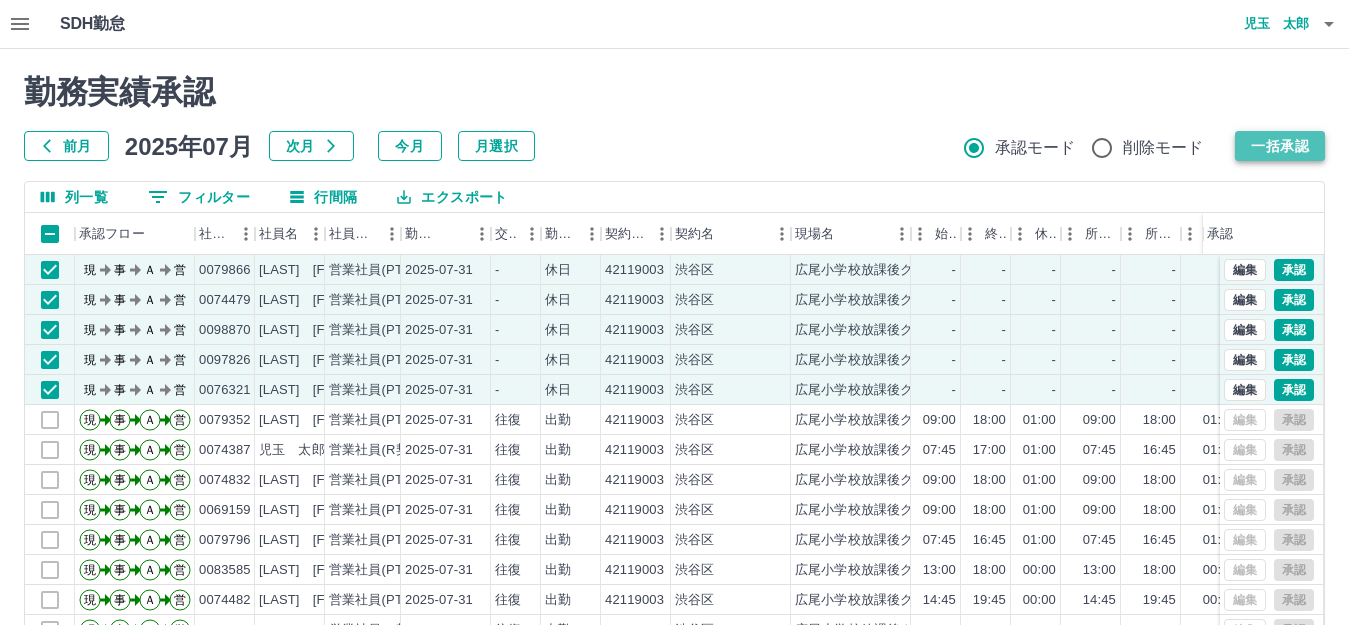 click on "一括承認" at bounding box center (1280, 146) 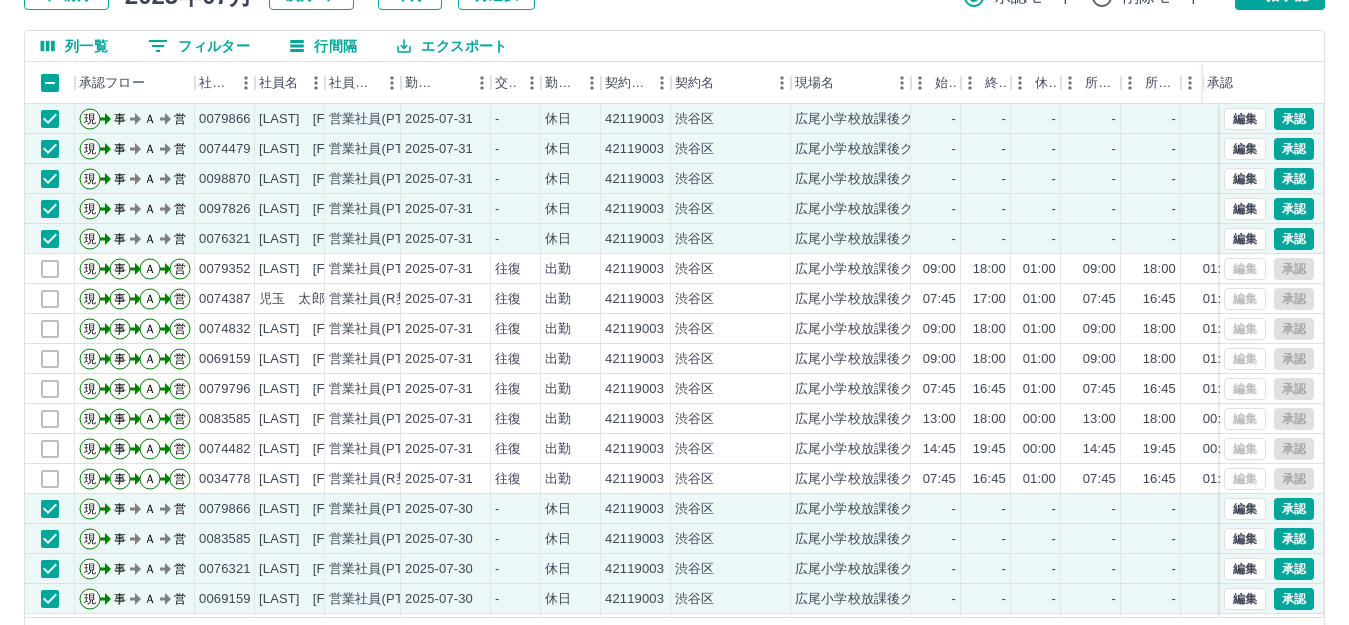 scroll, scrollTop: 173, scrollLeft: 0, axis: vertical 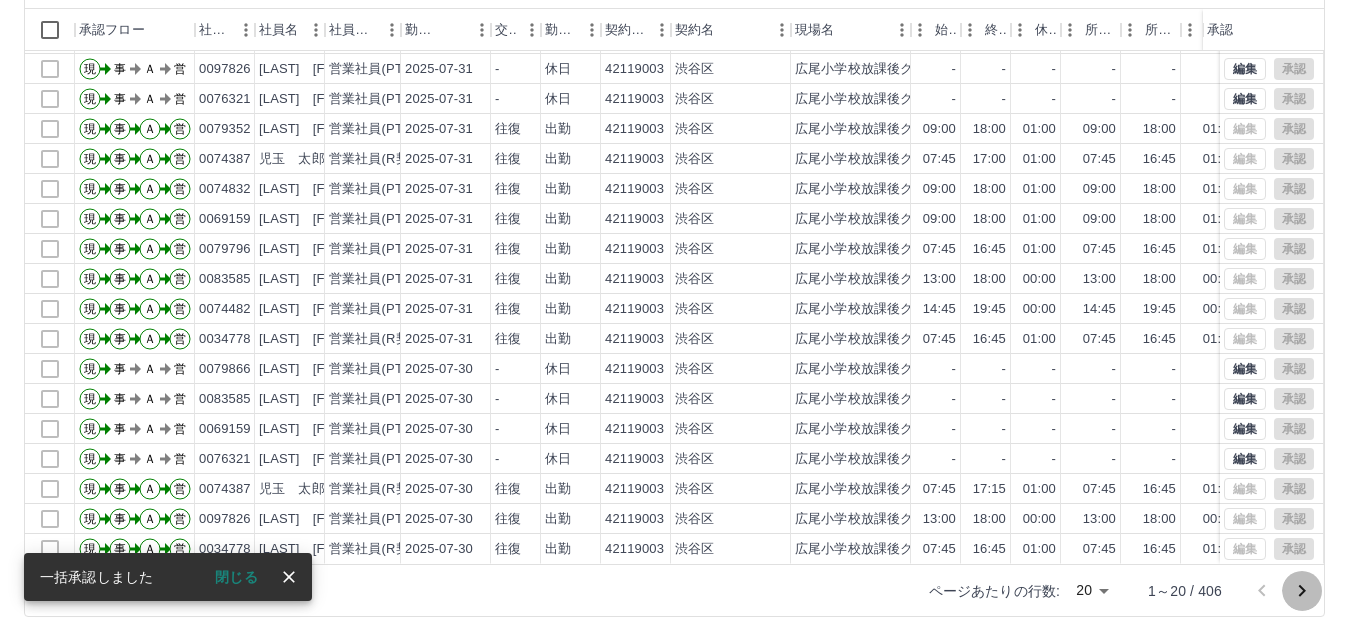 click 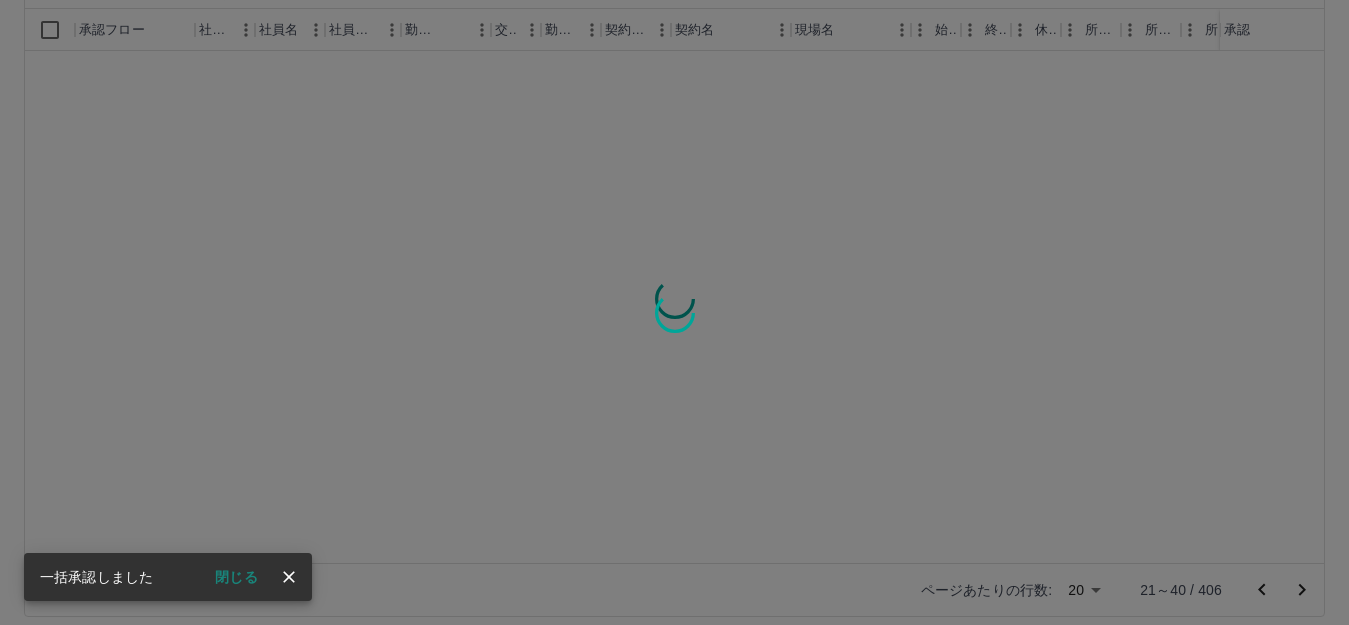 scroll, scrollTop: 0, scrollLeft: 0, axis: both 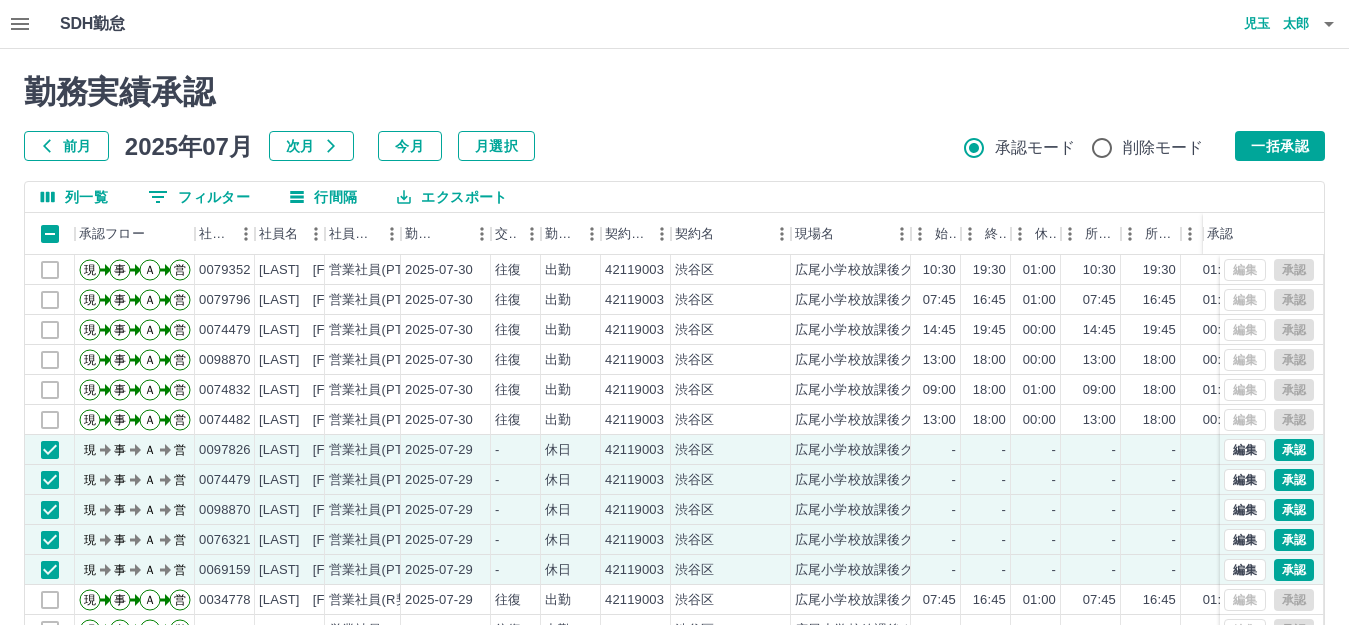 drag, startPoint x: 1287, startPoint y: 150, endPoint x: 1350, endPoint y: 158, distance: 63.505905 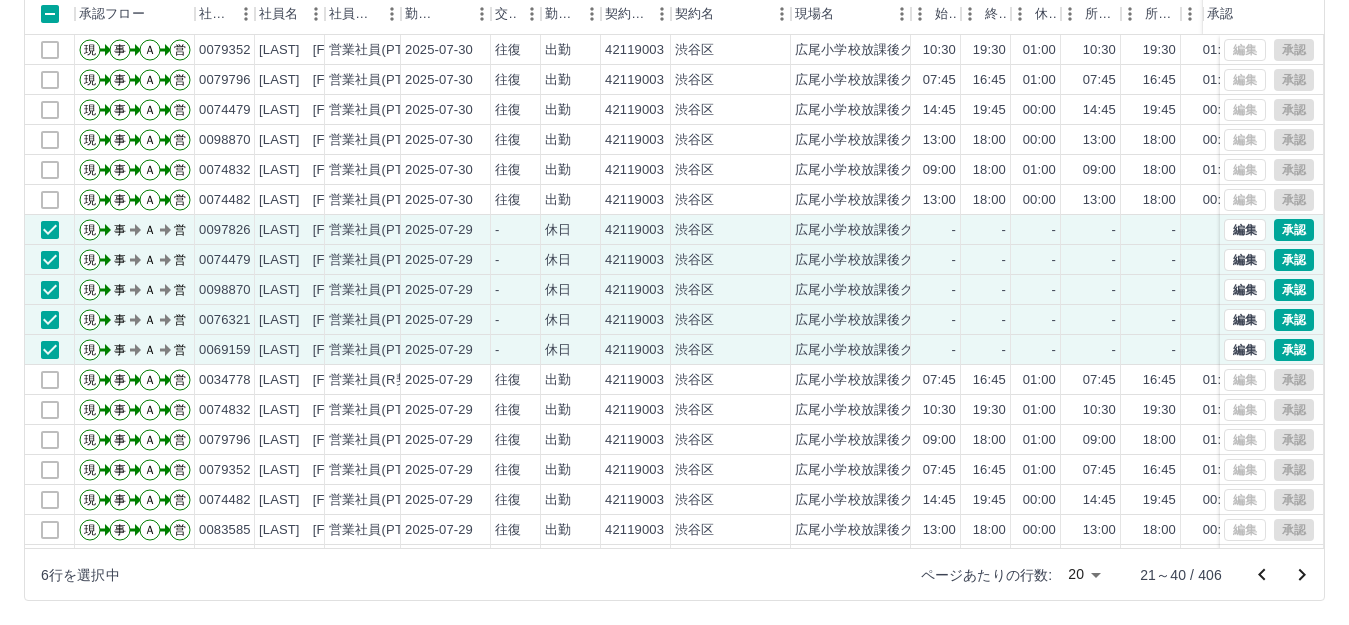 scroll, scrollTop: 50, scrollLeft: 0, axis: vertical 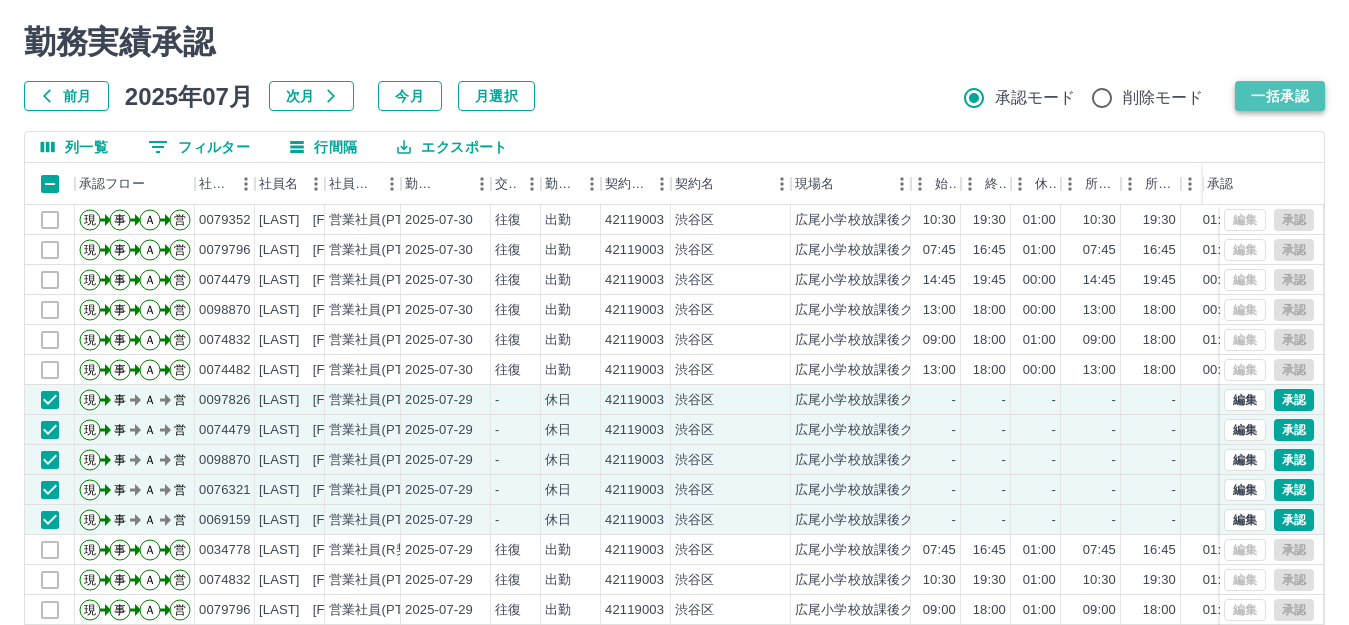 click on "一括承認" at bounding box center [1280, 96] 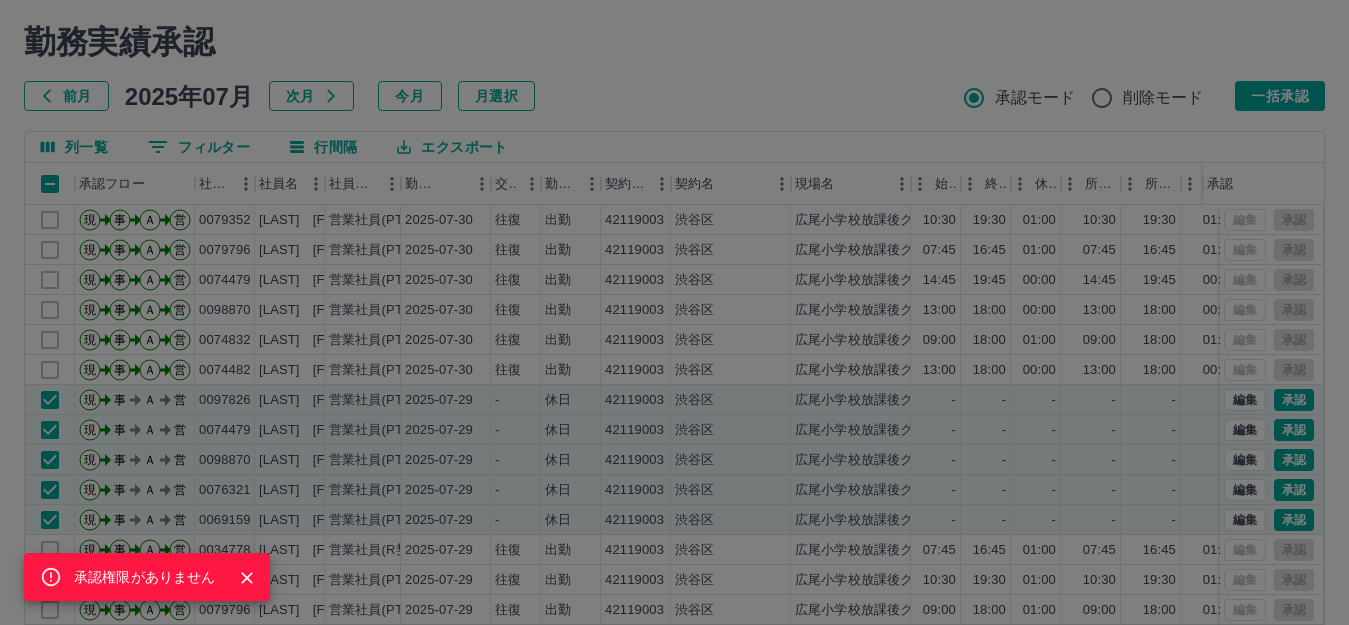 scroll, scrollTop: 220, scrollLeft: 0, axis: vertical 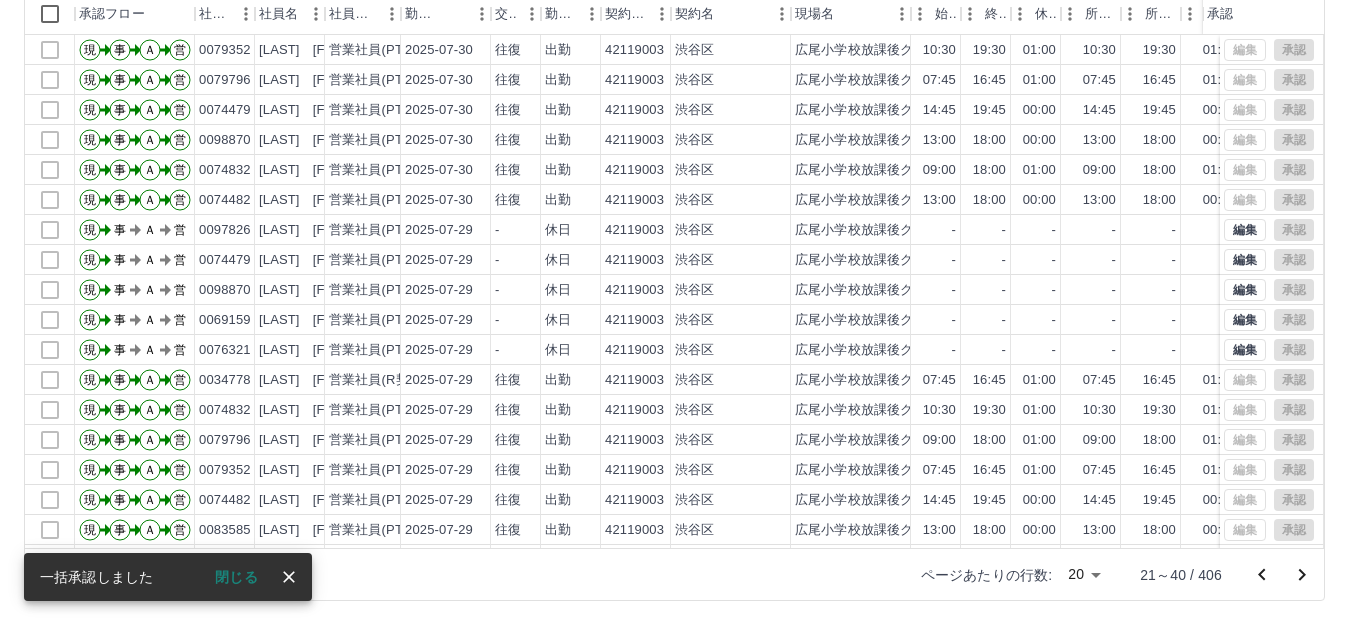 click on "承認権限がありません 勤務実績承認 前月 2025年07月 次月 今月 月選択 承認モード 削除モード 一括承認 列一覧 0 フィルター 行間隔 エクスポート 承認フロー 社員番号 社員名 社員区分 勤務日 交通費 勤務区分 契約コード 契約名 現場名 始業 終業 休憩 所定開始 所定終業 所定休憩 拘束 勤務 遅刻等 コメント ステータス 承認 現 事 Ａ 営 0079352 [LAST]　[FIRST] 営業社員(PT契約) 2025-07-30 往復 出勤 42119003 [CITY] 広尾小学校放課後クラブ 10:30 19:30 01:00 10:30 19:30 01:00 09:00 08:00 00:00 全承認済 現 事 Ａ 営 0079796 [LAST]　[FIRST] 営業社員(PT契約) 2025-07-30 往復 出勤 42119003 [CITY] 広尾小学校放課後クラブ 07:45 16:45 01:00 07:45 16:45 01:00 09:00 08:00 00:00 全承認済 現 事 Ａ 営 0074479 [LAST]　[FIRST] 営業社員(PT契約) 2025-07-30 往復 出勤 42119003 [CITY] 広尾小学校放課後クラブ 14:45 19:45 00:00 14:45 現" at bounding box center [674, 227] 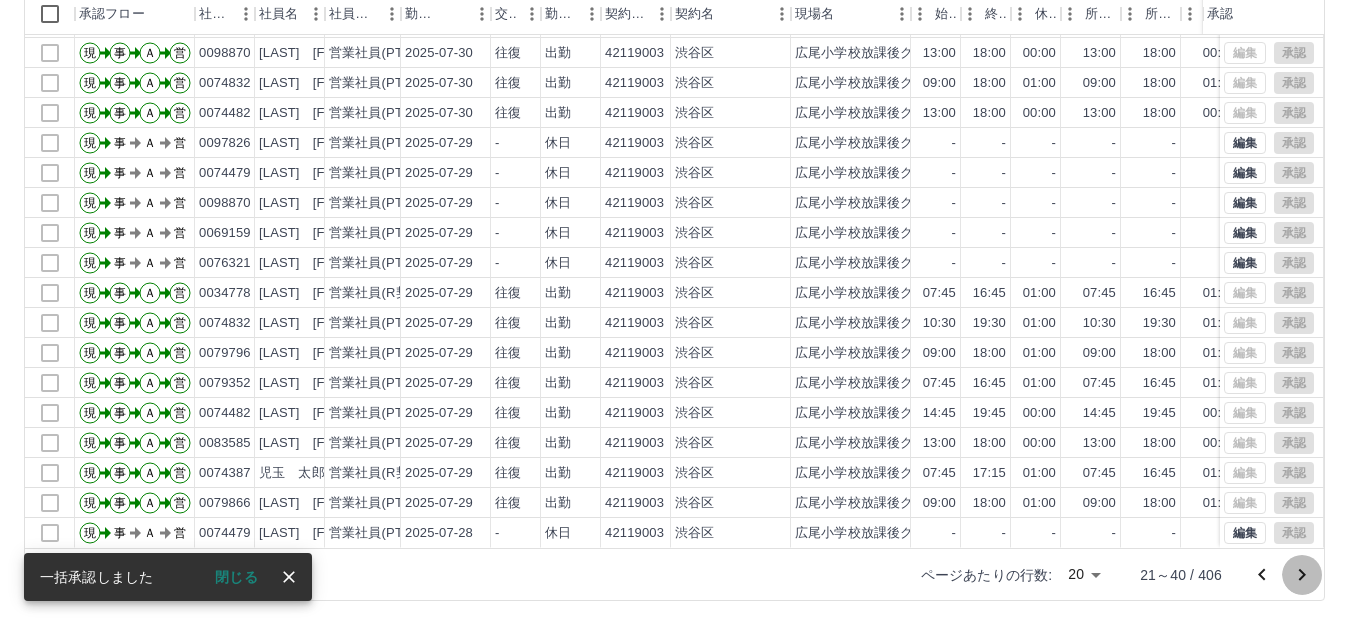 click 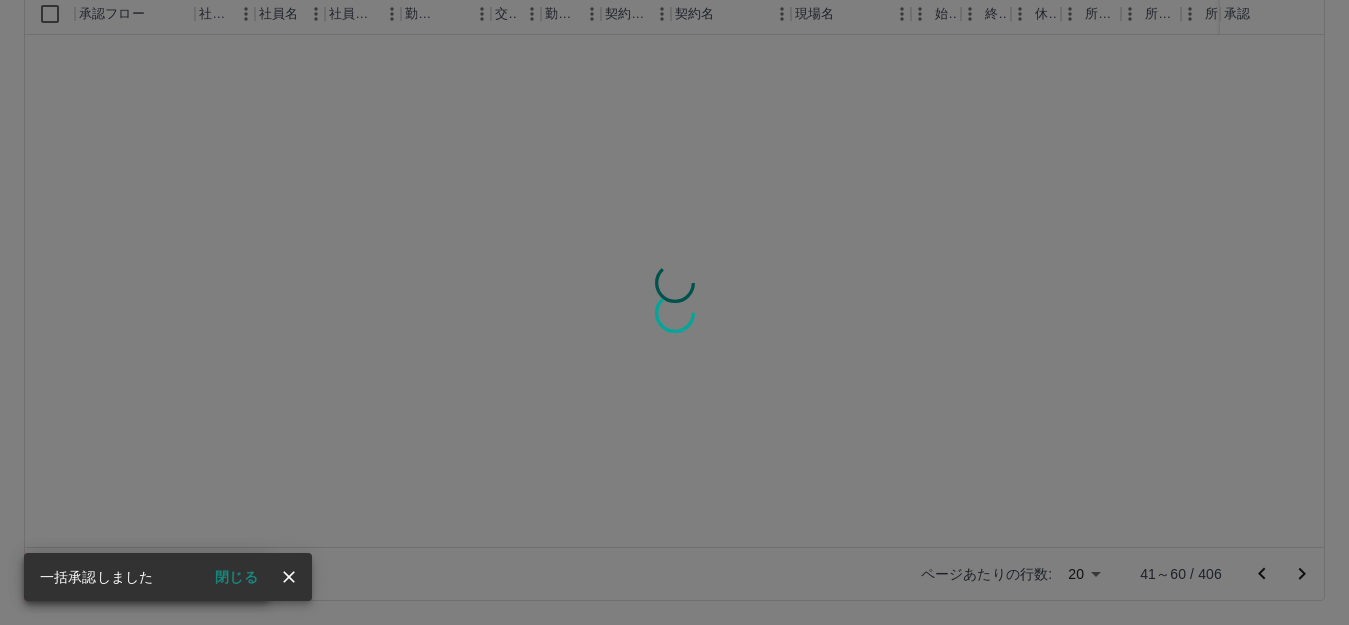 scroll, scrollTop: 0, scrollLeft: 0, axis: both 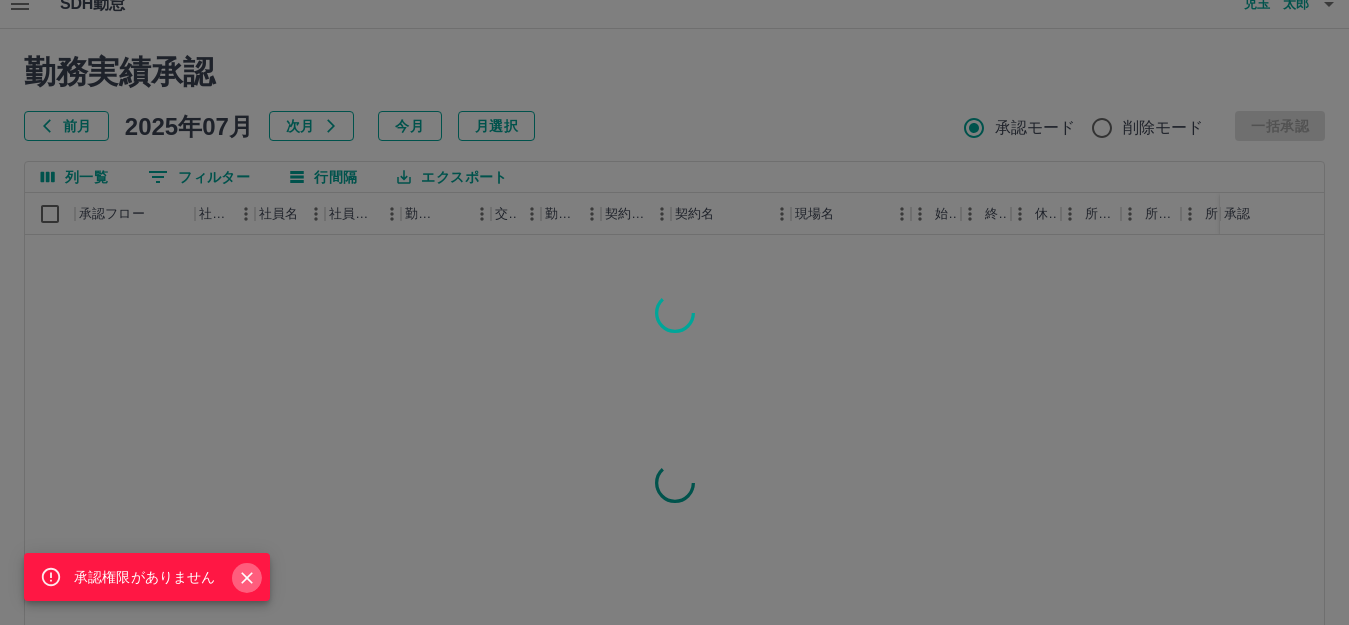 click 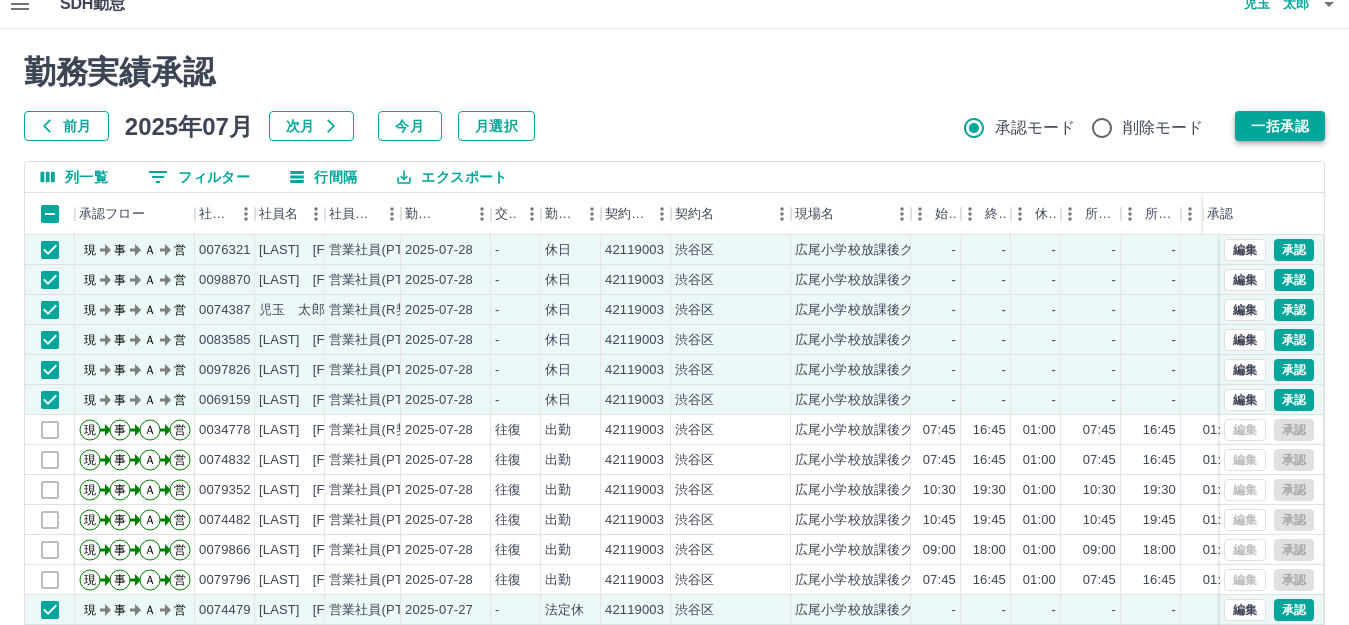 click on "一括承認" at bounding box center [1280, 126] 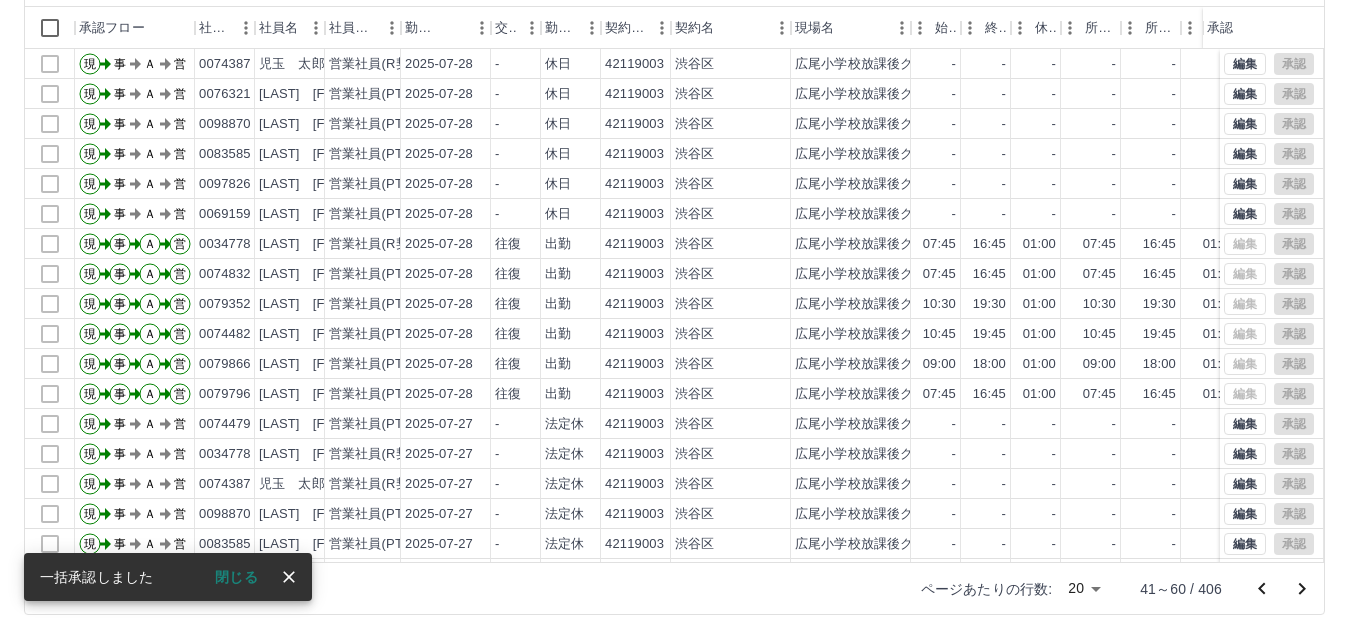 scroll, scrollTop: 220, scrollLeft: 0, axis: vertical 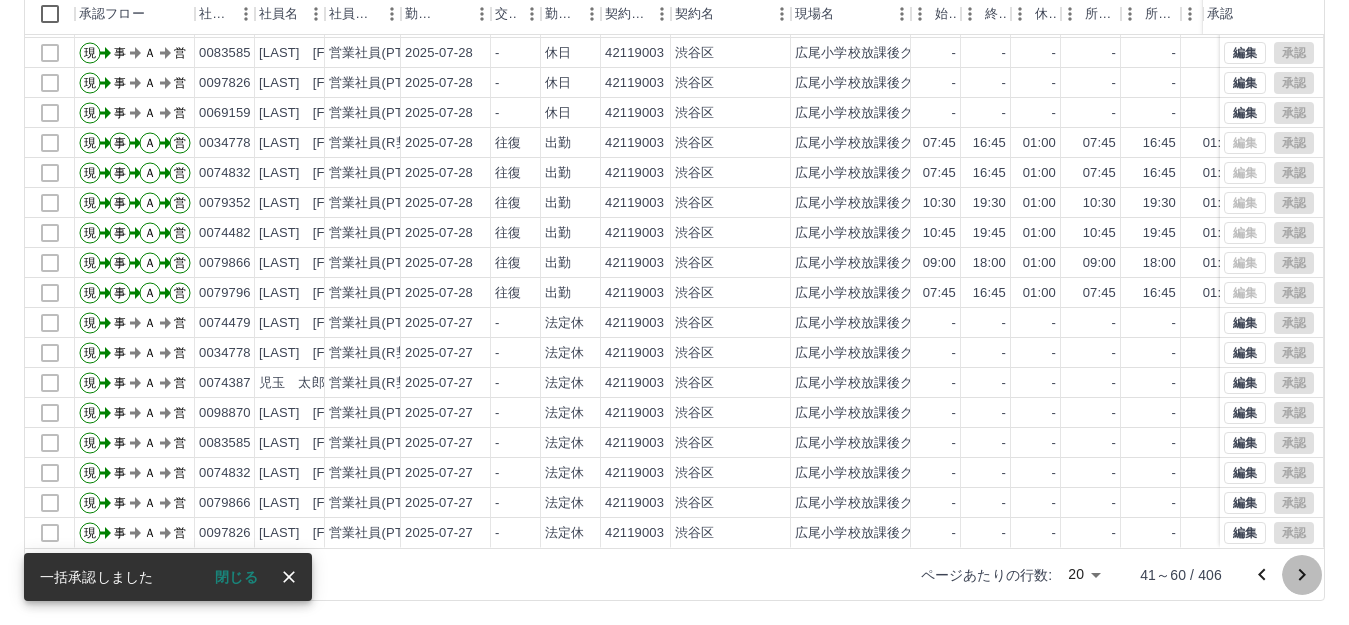 click at bounding box center [1302, 575] 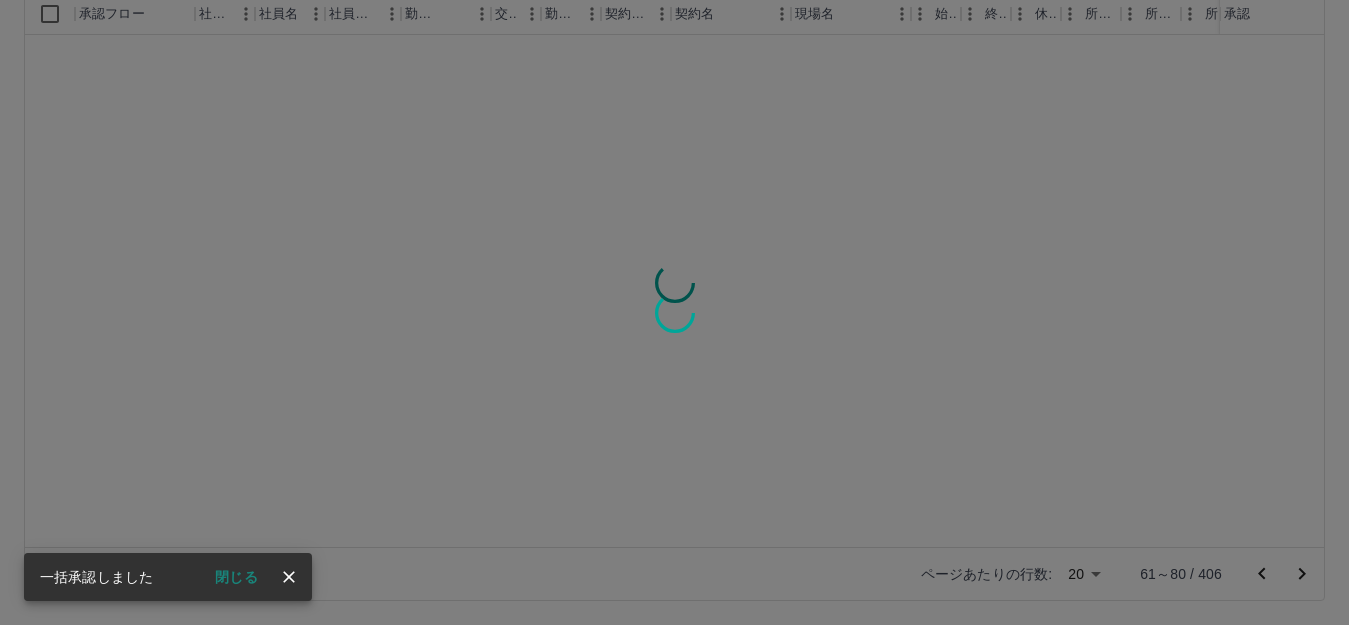 scroll, scrollTop: 0, scrollLeft: 0, axis: both 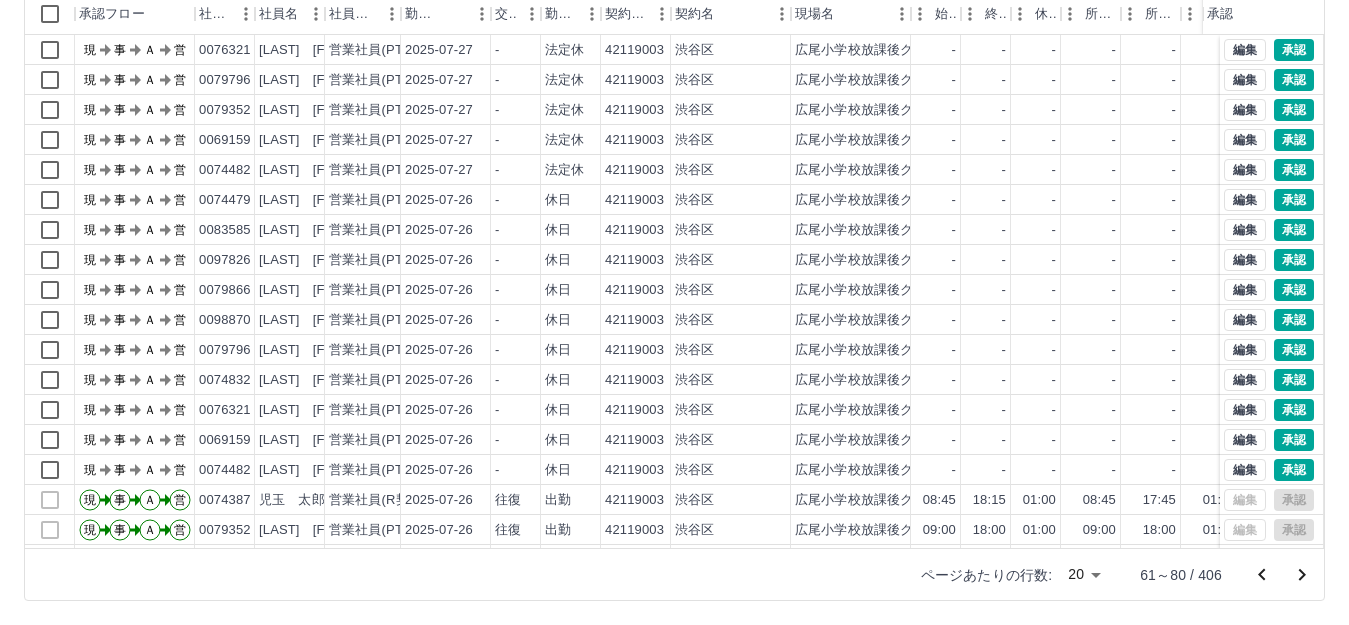 drag, startPoint x: 1348, startPoint y: 351, endPoint x: 1330, endPoint y: 186, distance: 165.97891 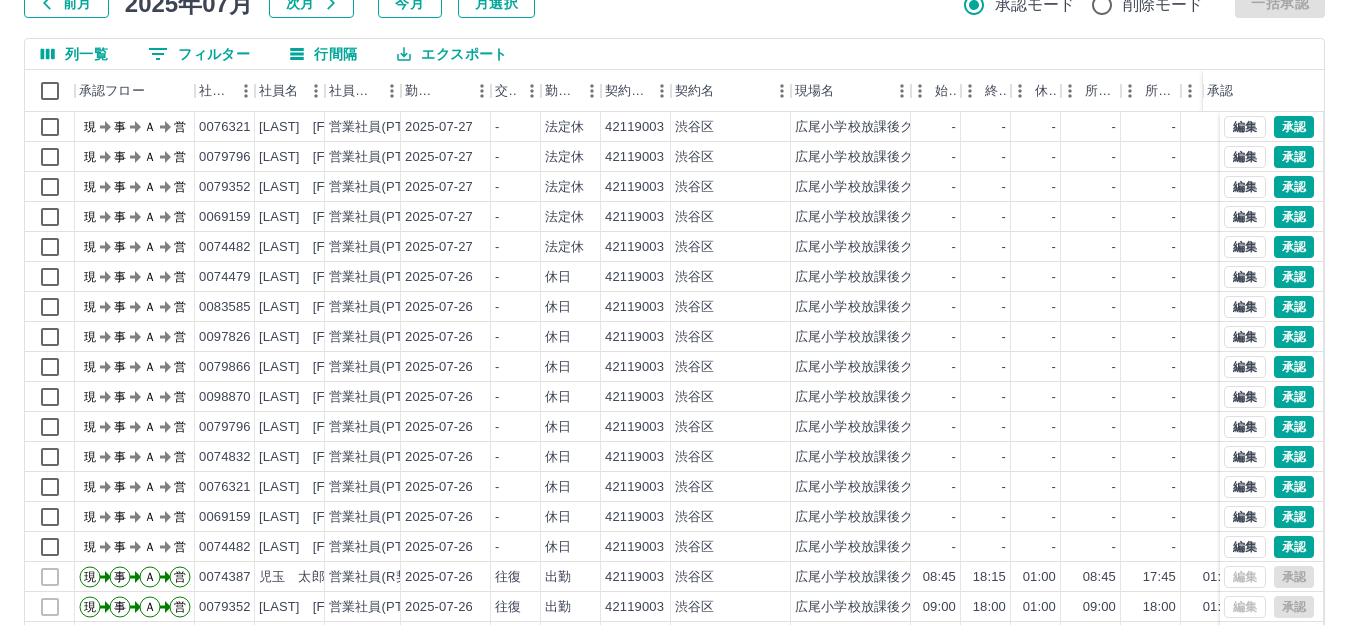 scroll, scrollTop: 140, scrollLeft: 0, axis: vertical 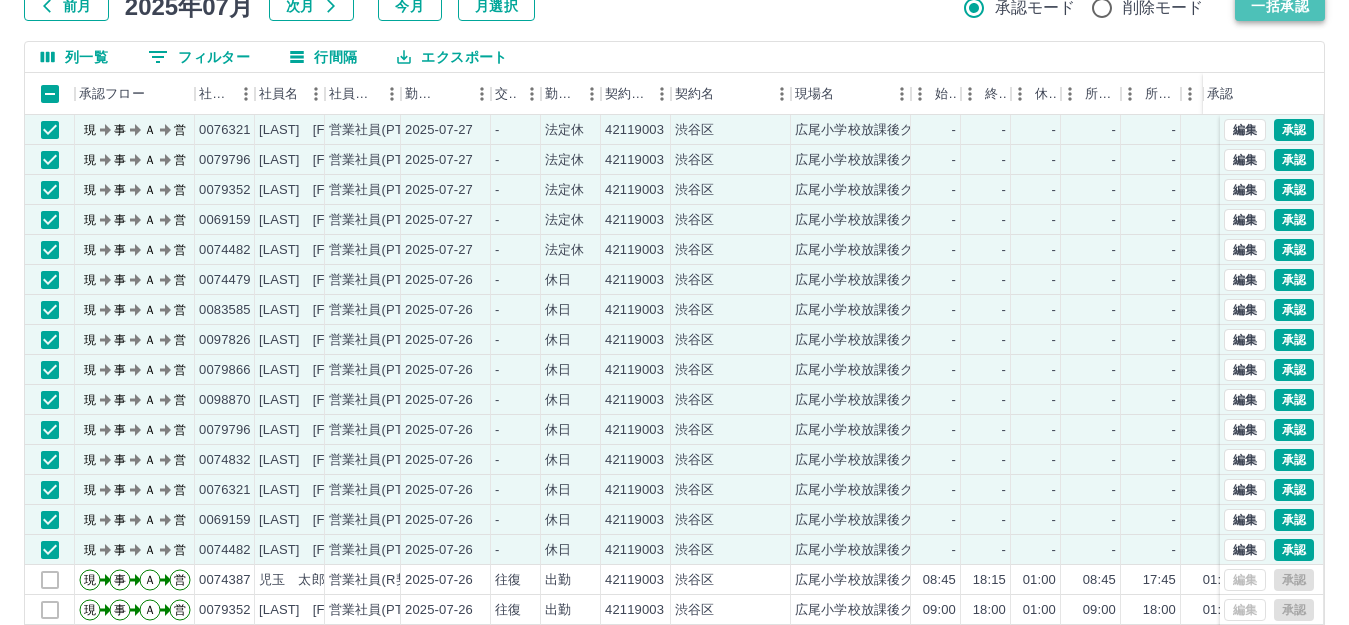 click on "一括承認" at bounding box center (1280, 6) 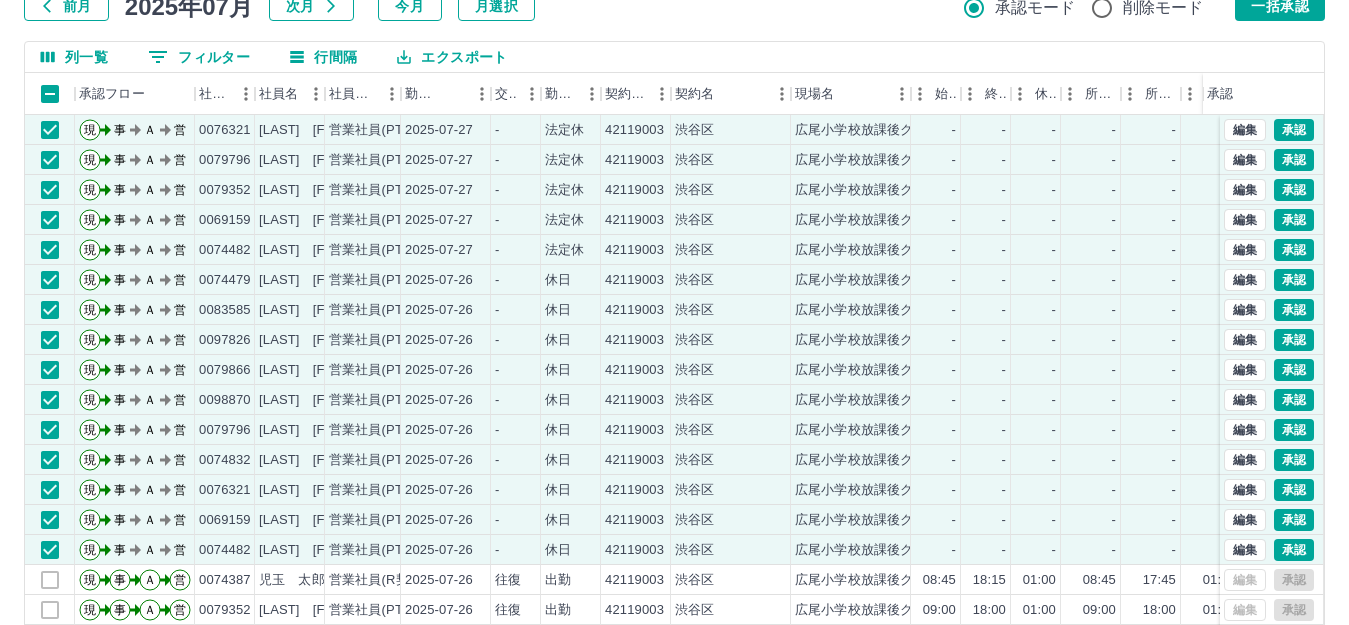 scroll, scrollTop: 220, scrollLeft: 0, axis: vertical 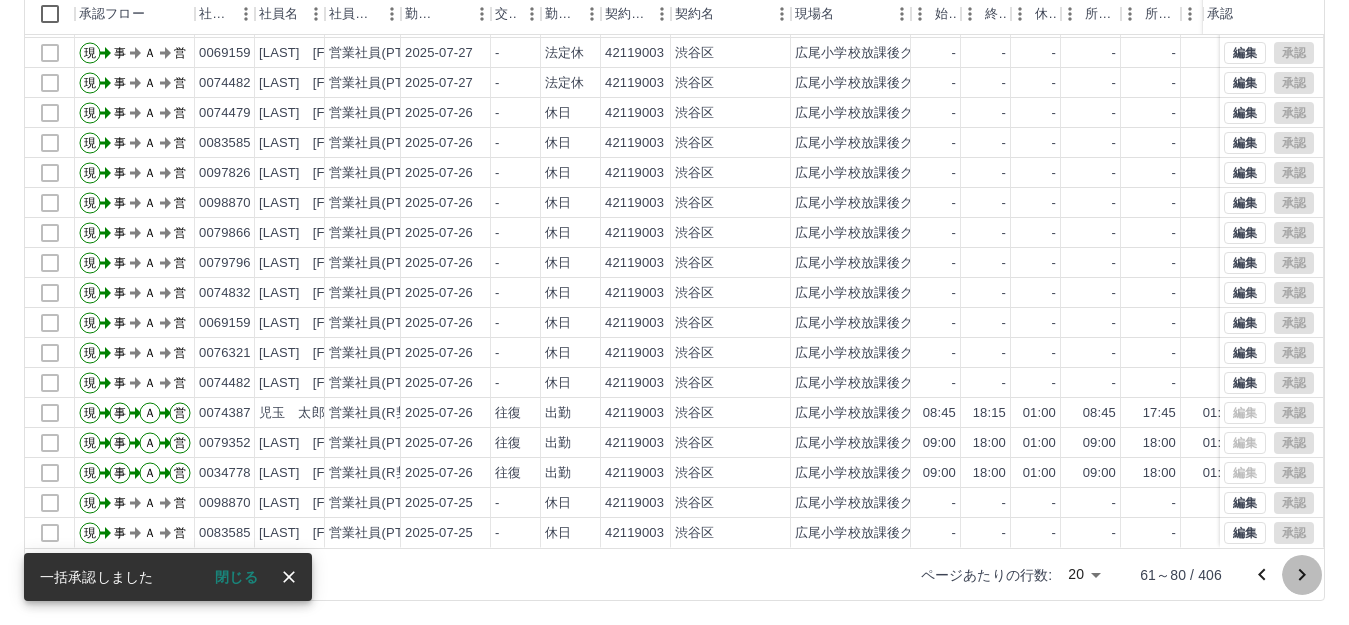 click 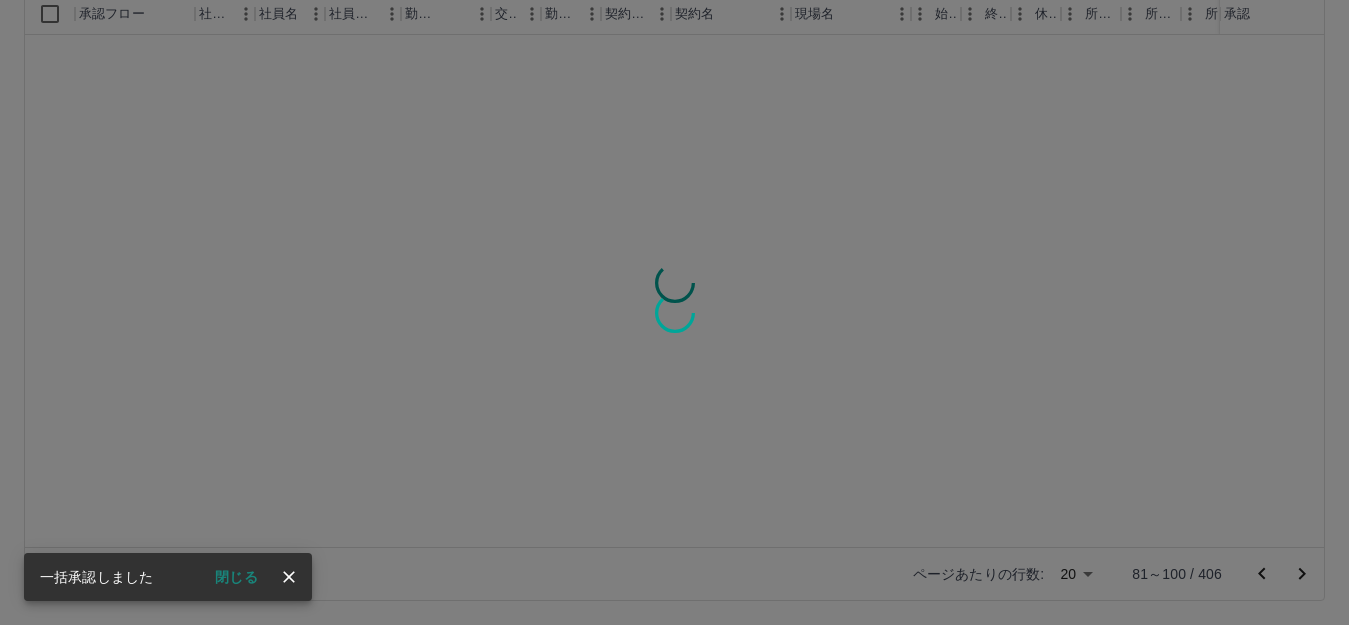 scroll, scrollTop: 0, scrollLeft: 0, axis: both 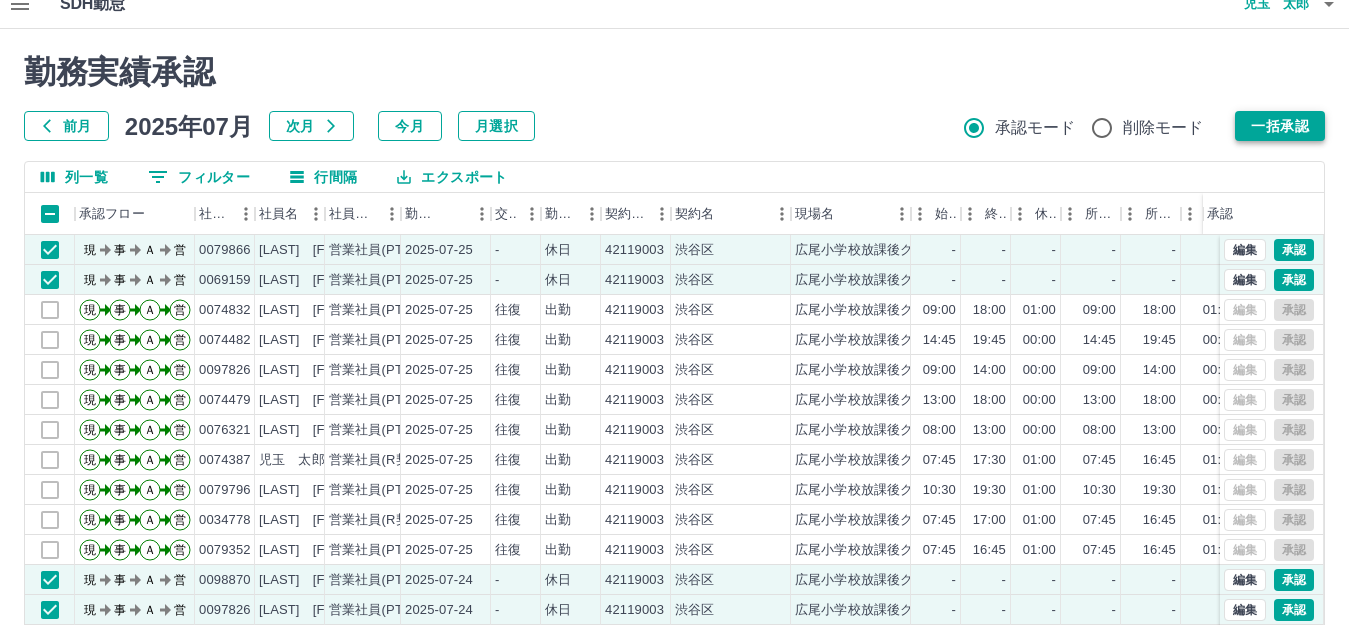 click on "一括承認" at bounding box center (1280, 126) 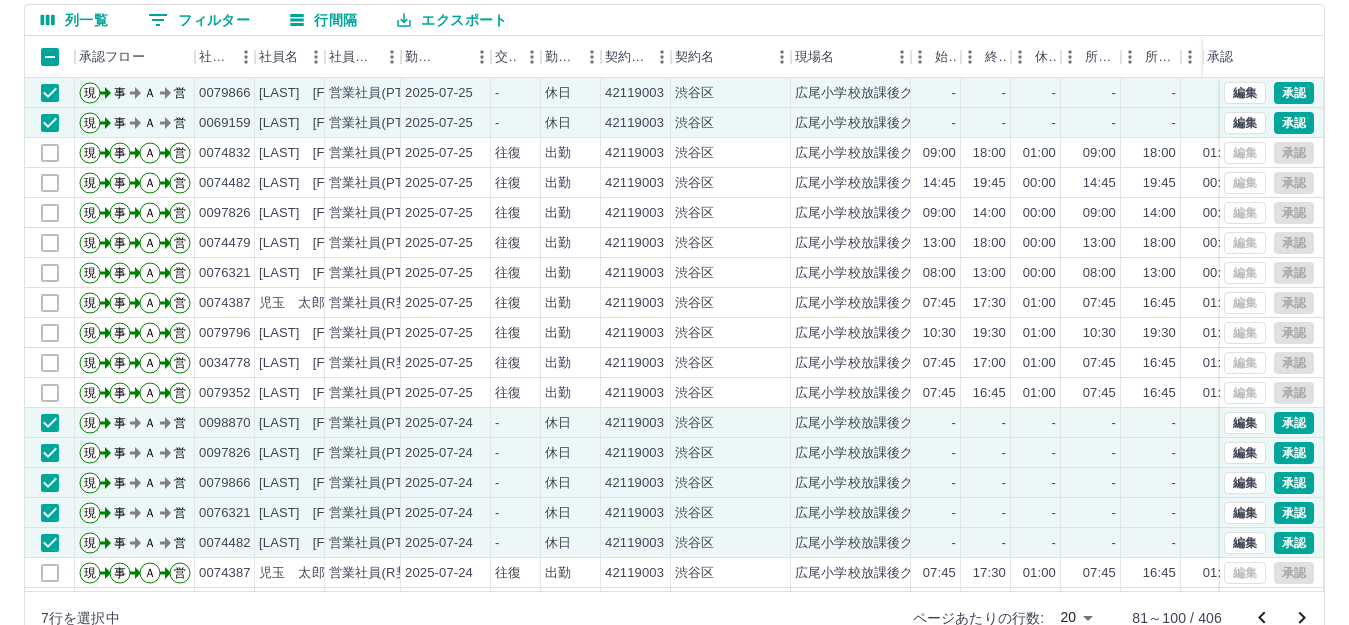 scroll, scrollTop: 220, scrollLeft: 0, axis: vertical 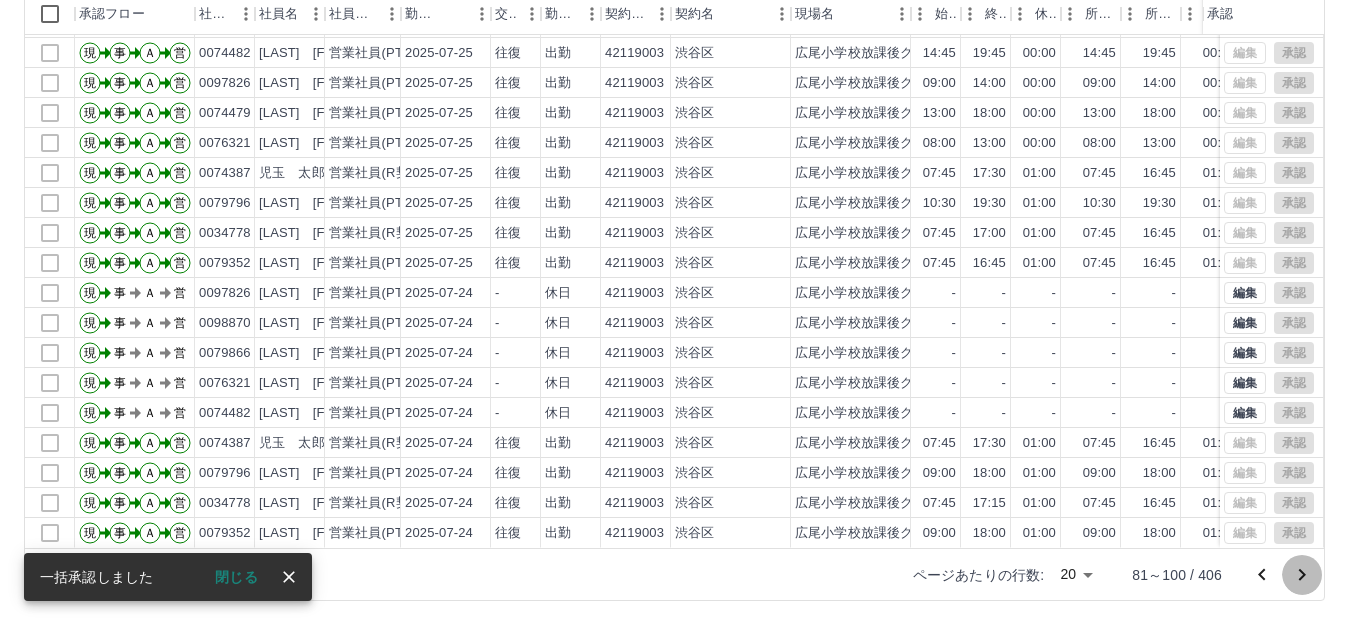 click 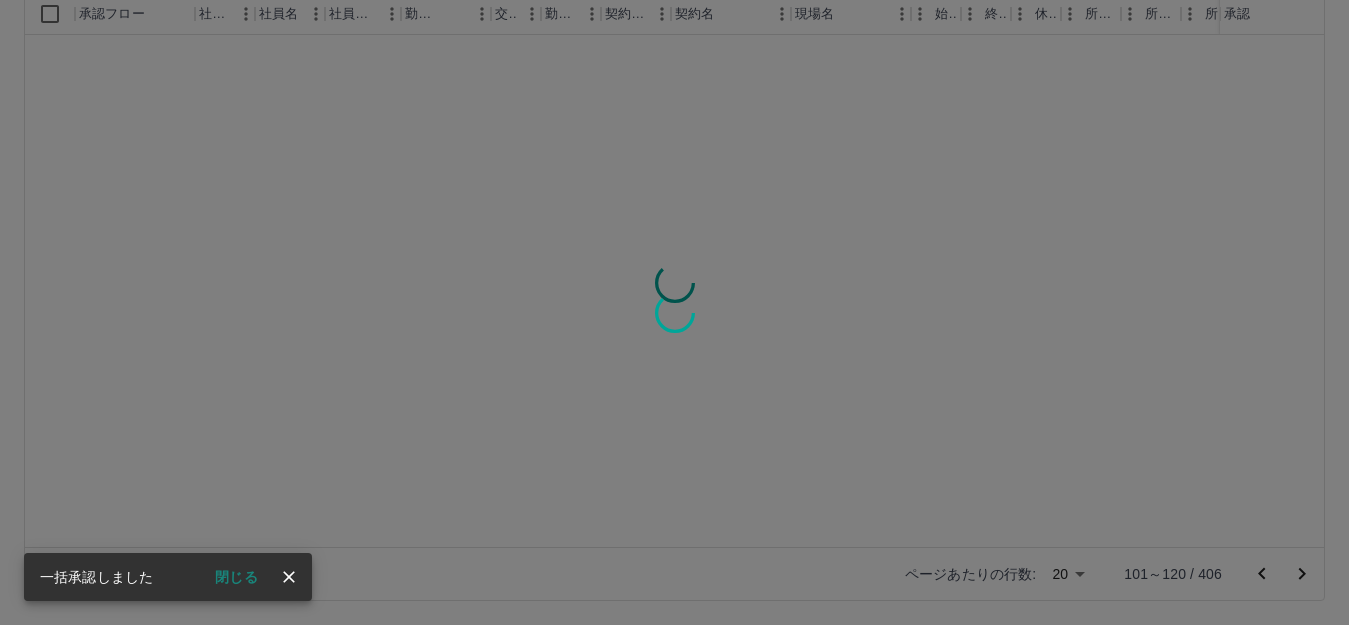 scroll, scrollTop: 0, scrollLeft: 0, axis: both 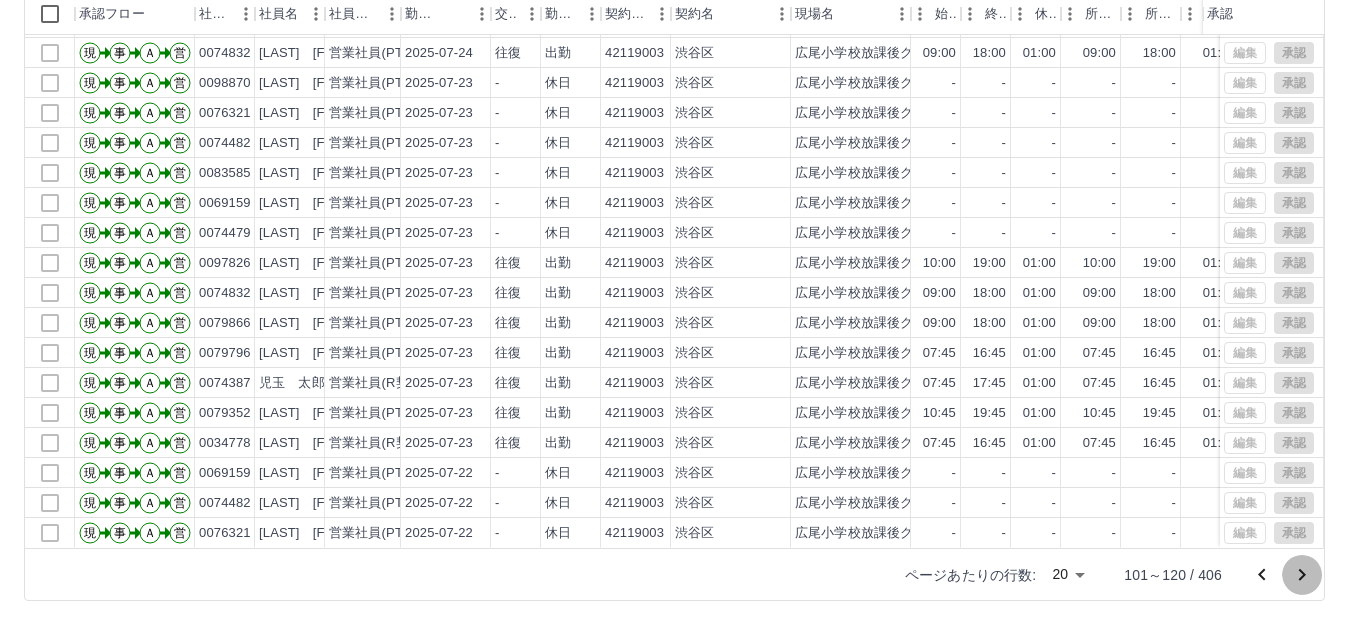 click 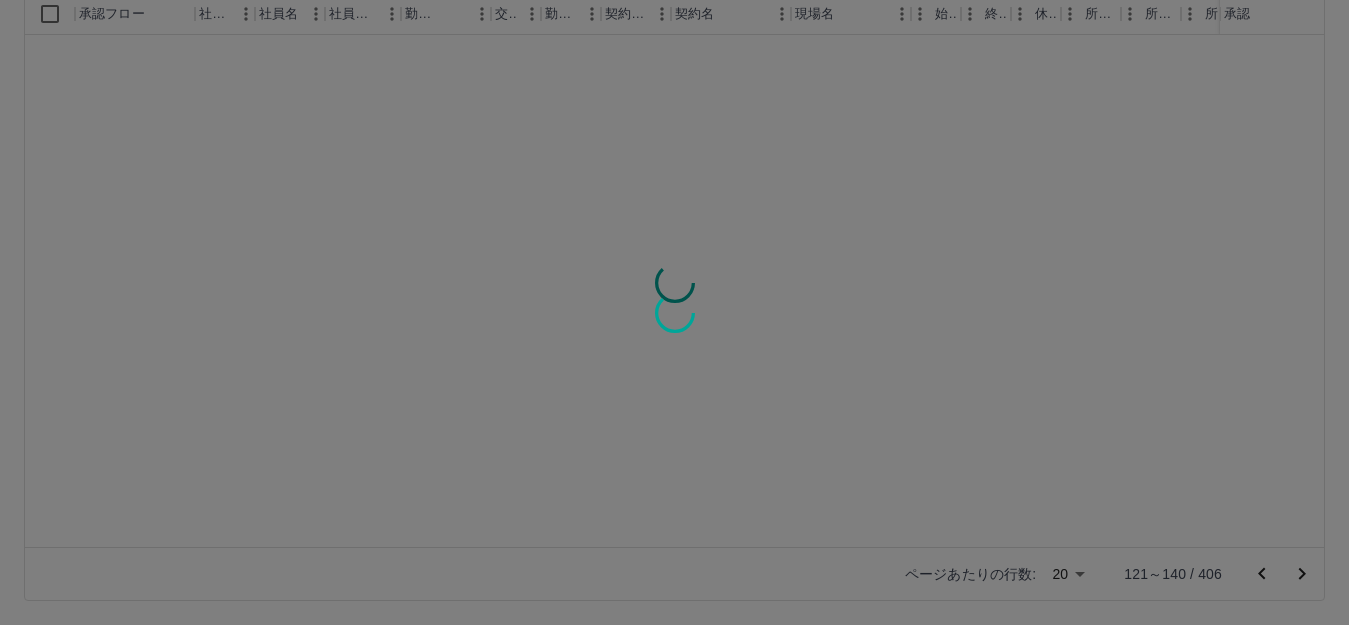 scroll, scrollTop: 0, scrollLeft: 0, axis: both 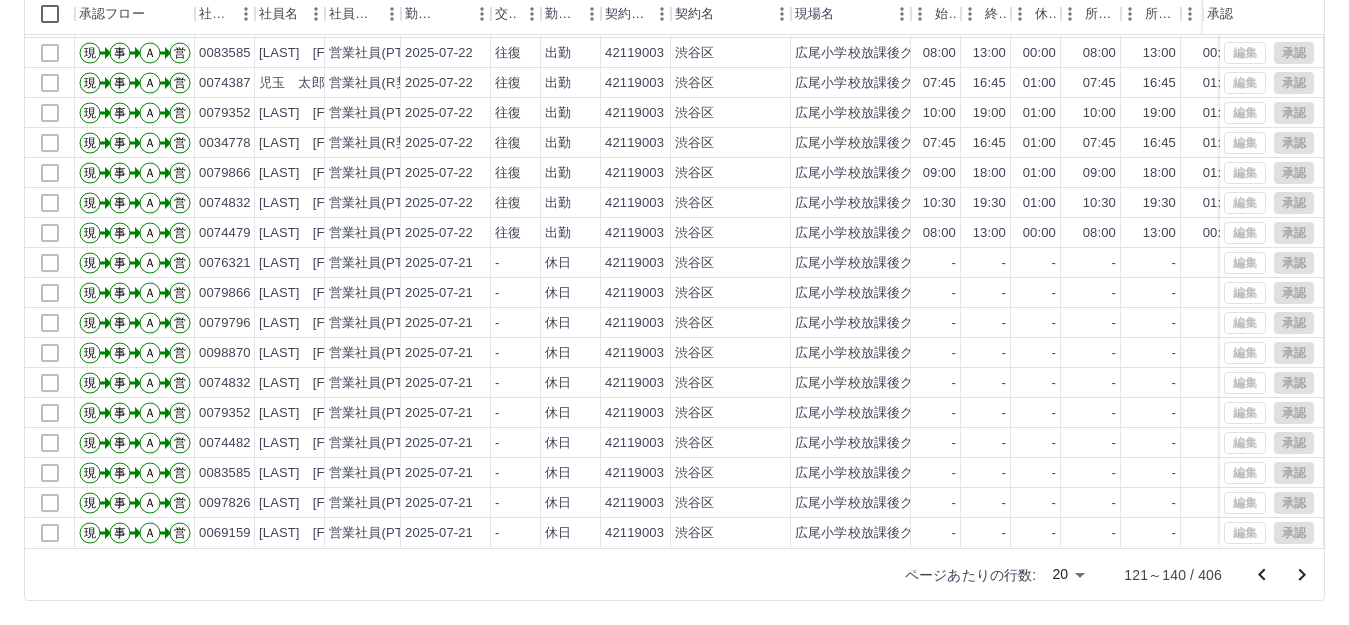 click 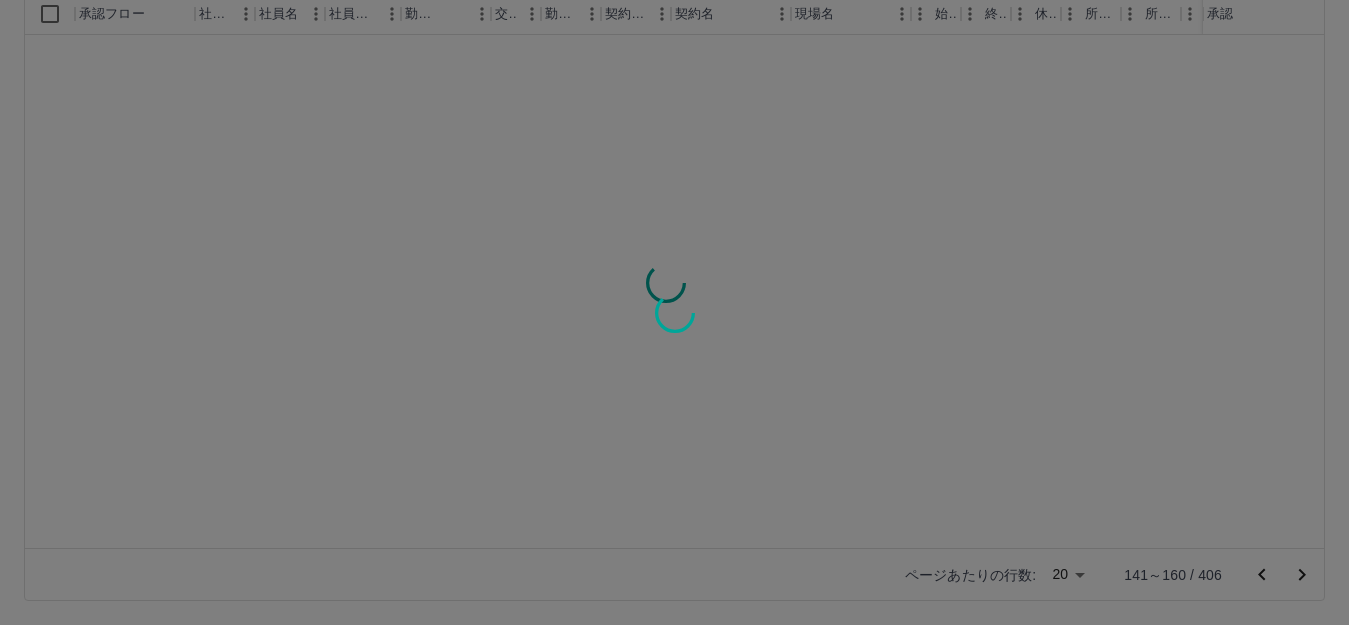 scroll, scrollTop: 0, scrollLeft: 0, axis: both 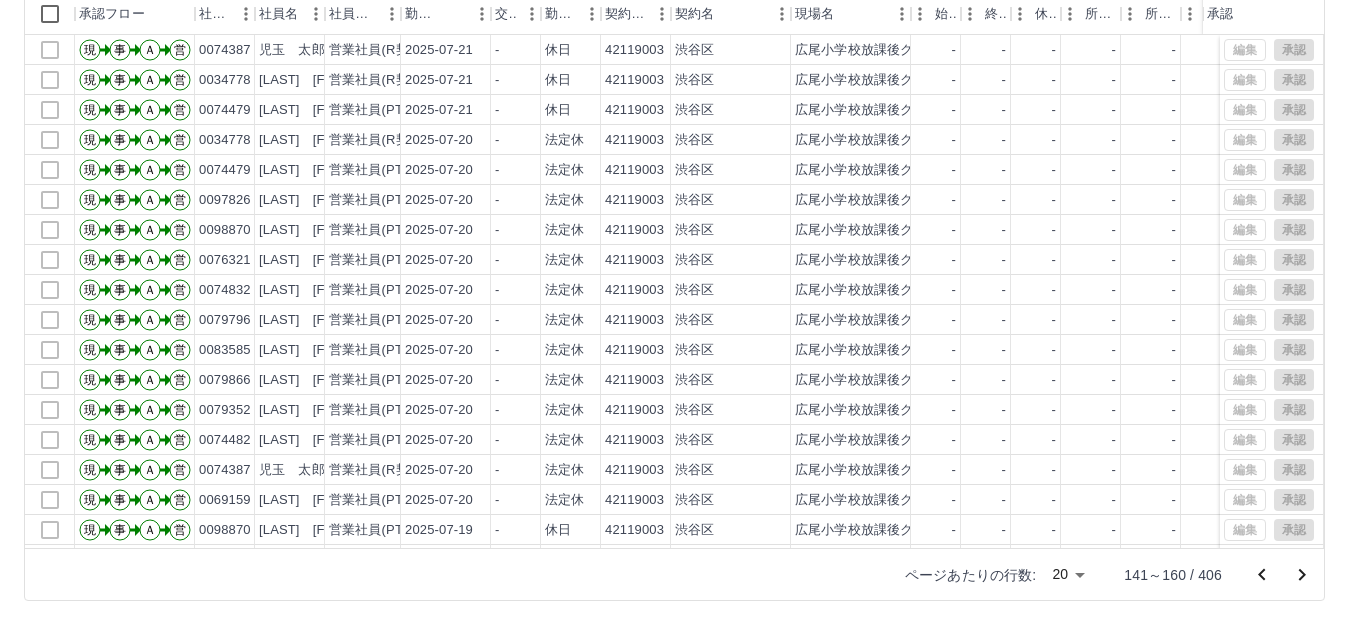 click 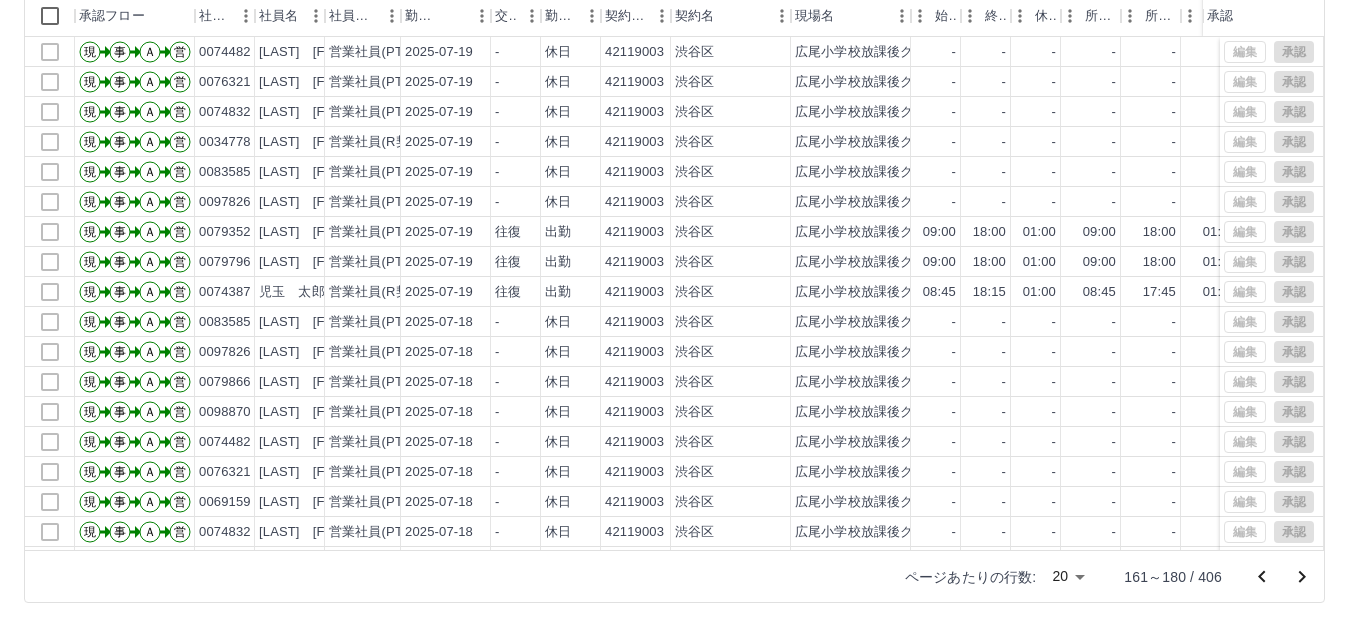 scroll, scrollTop: 220, scrollLeft: 0, axis: vertical 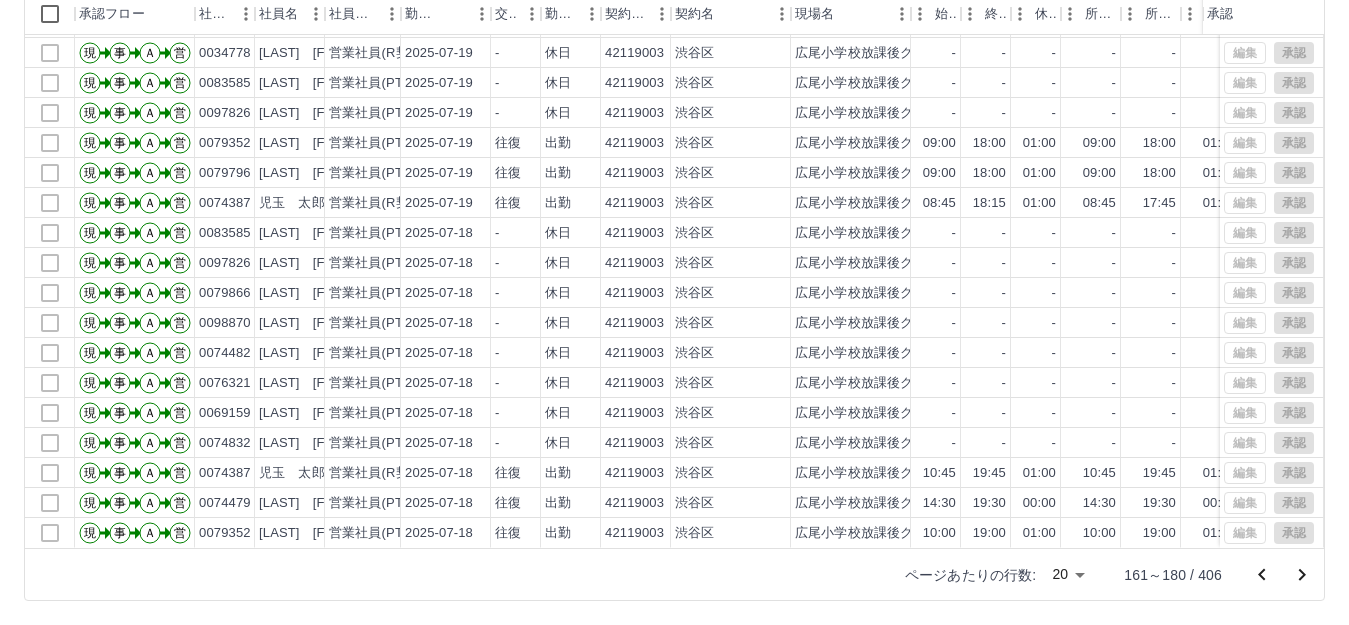 click 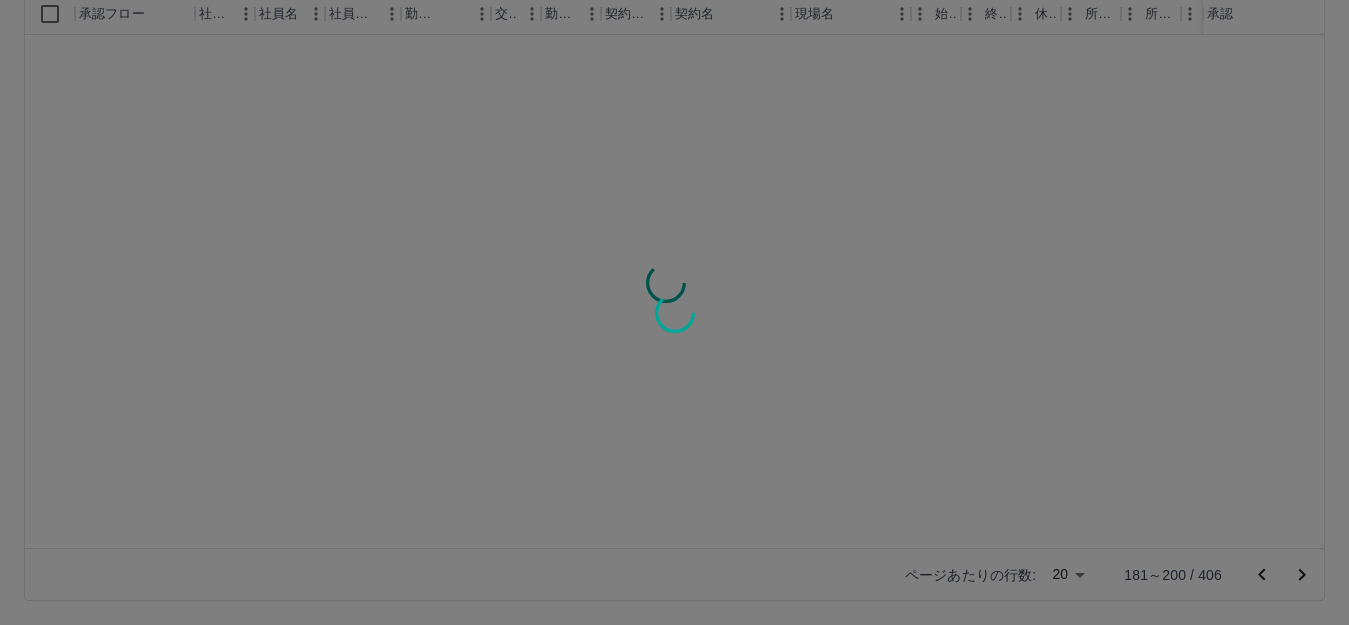 scroll, scrollTop: 0, scrollLeft: 0, axis: both 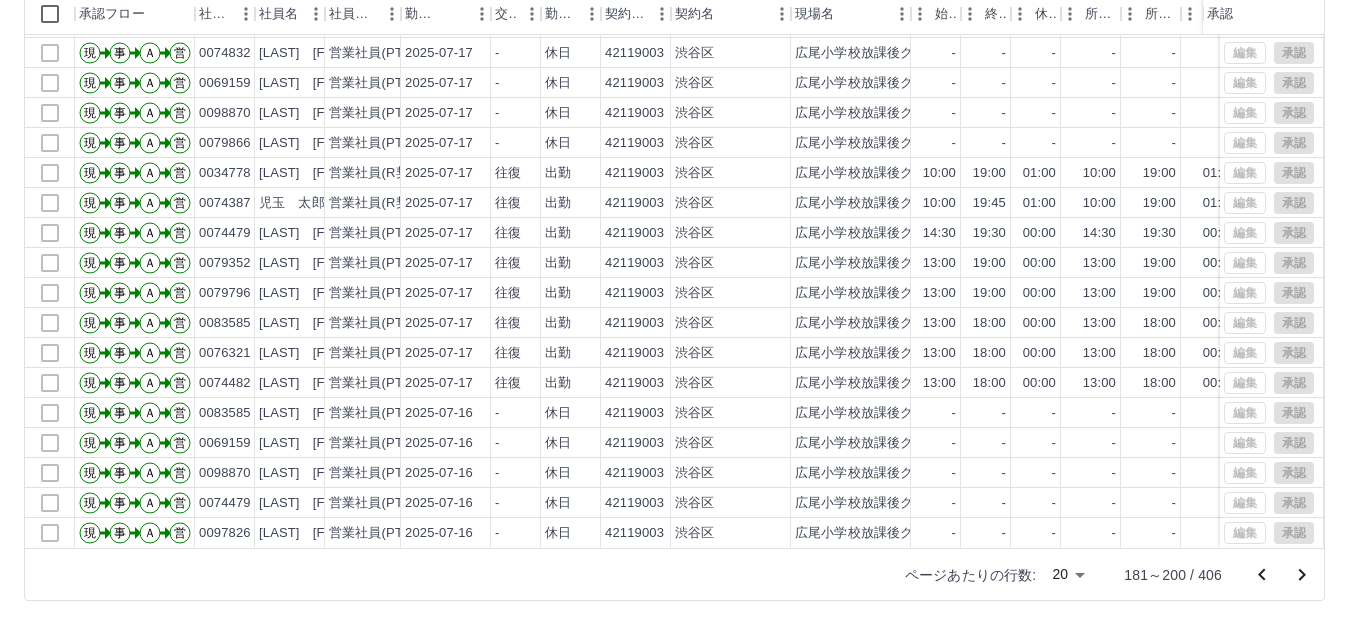 click 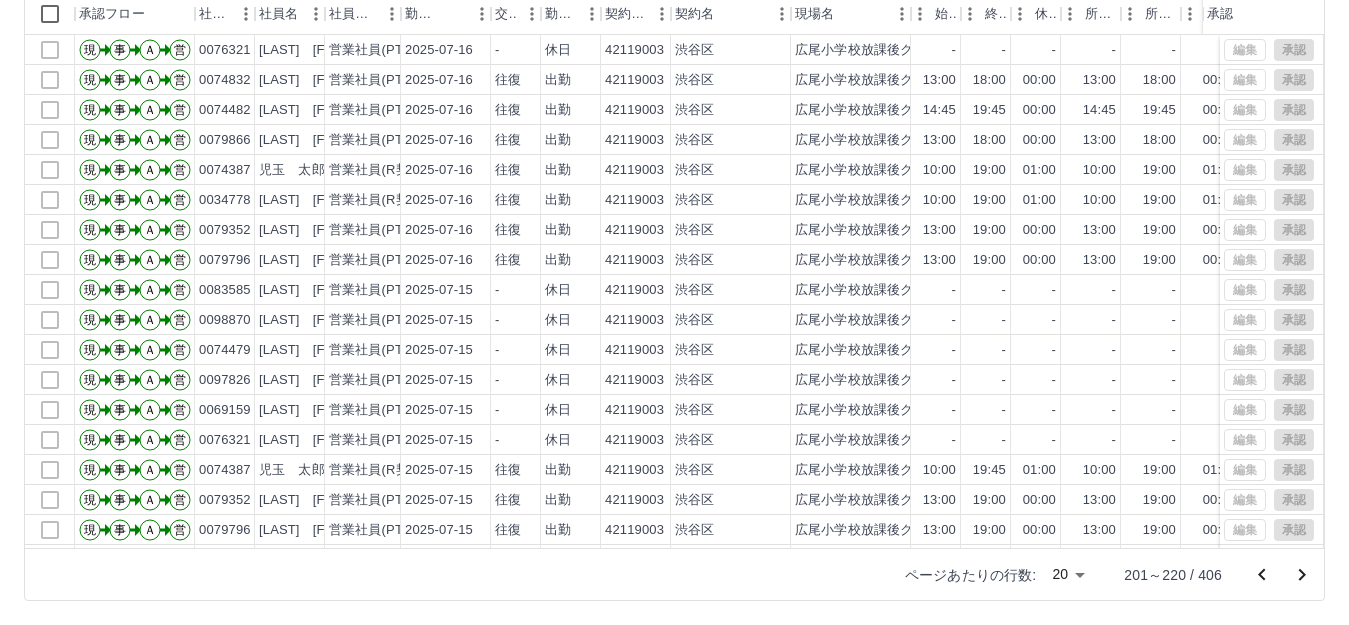 scroll, scrollTop: 104, scrollLeft: 0, axis: vertical 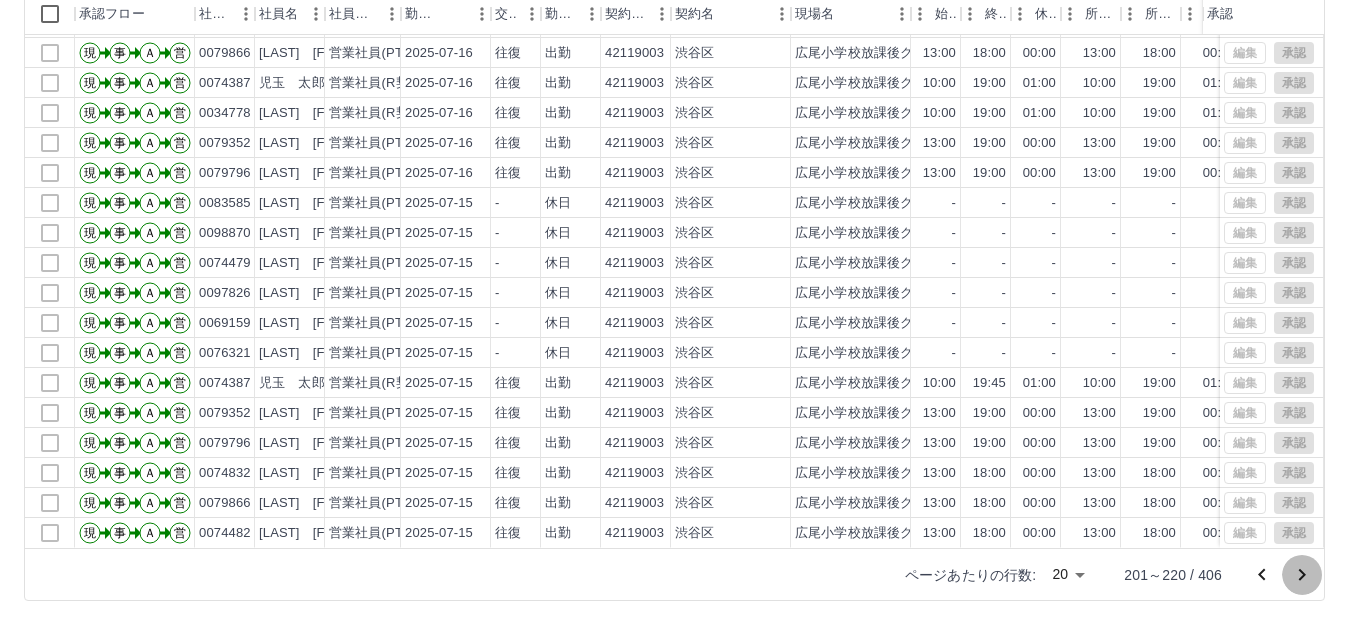 click at bounding box center [1302, 575] 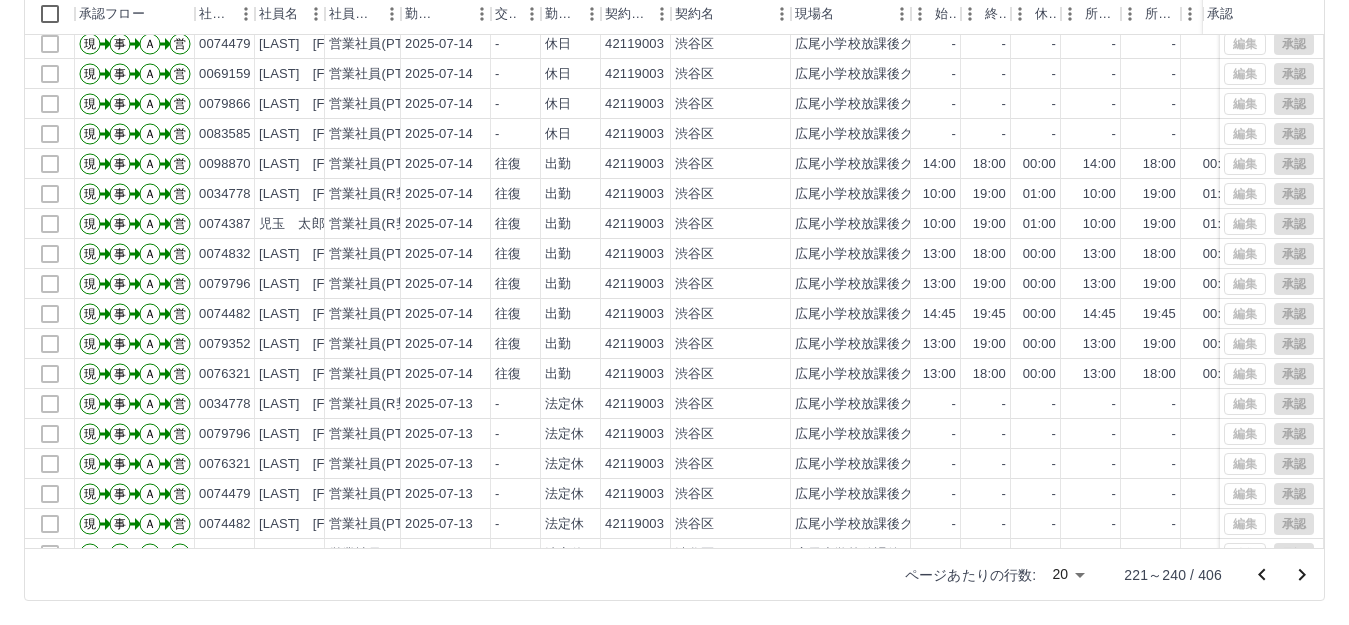 scroll, scrollTop: 104, scrollLeft: 0, axis: vertical 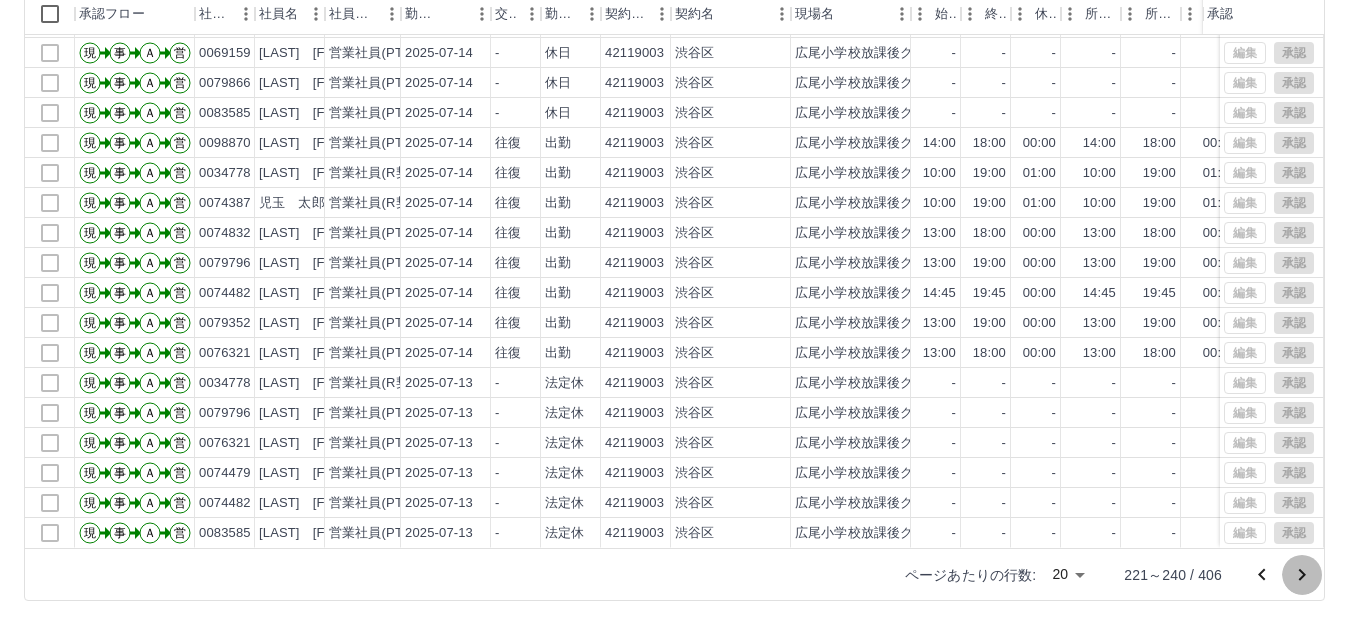 click 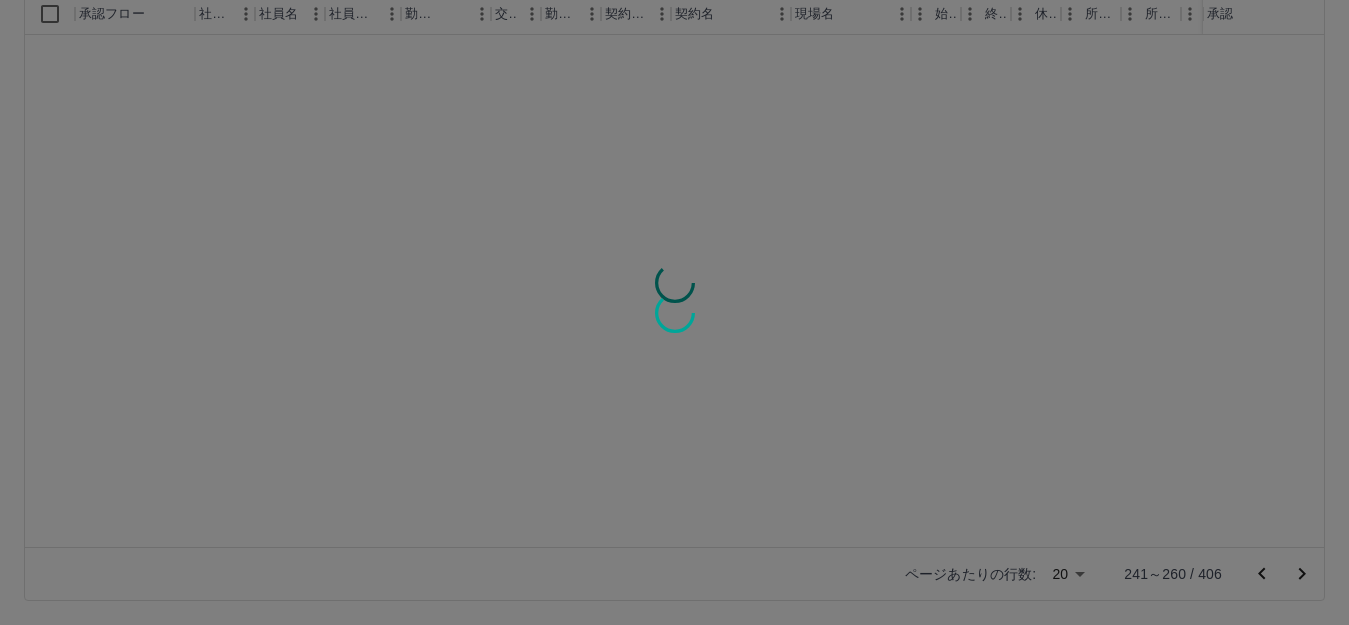 scroll, scrollTop: 0, scrollLeft: 0, axis: both 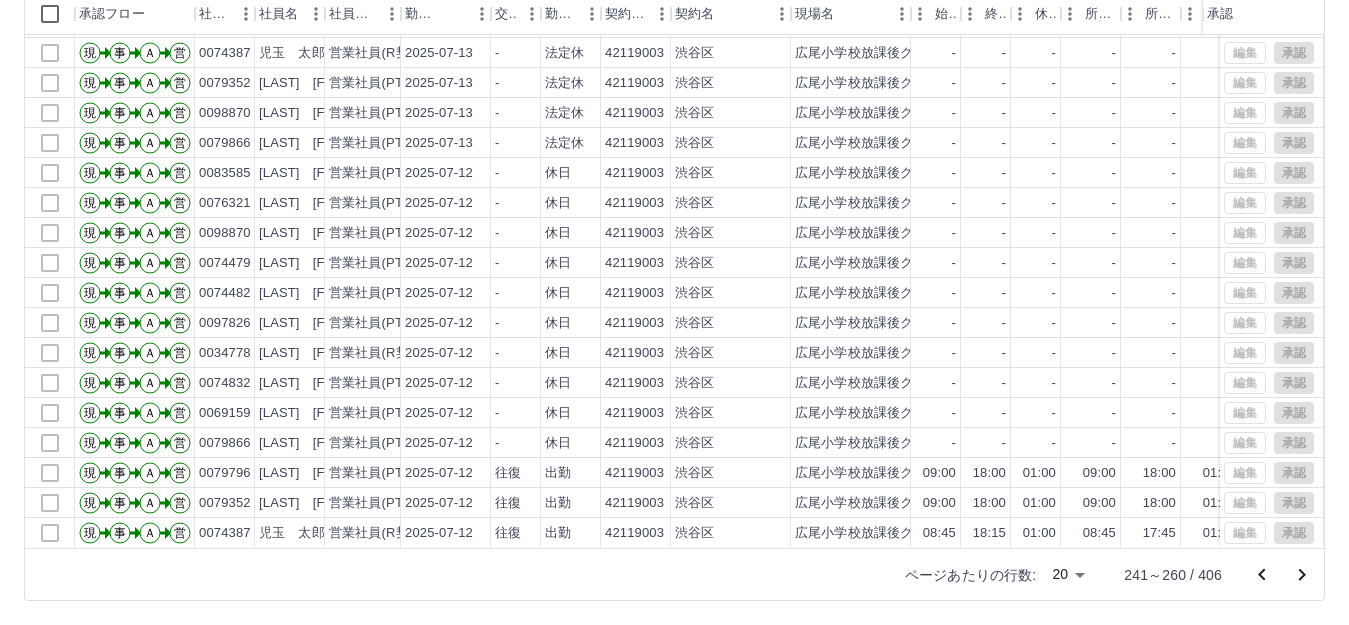 click 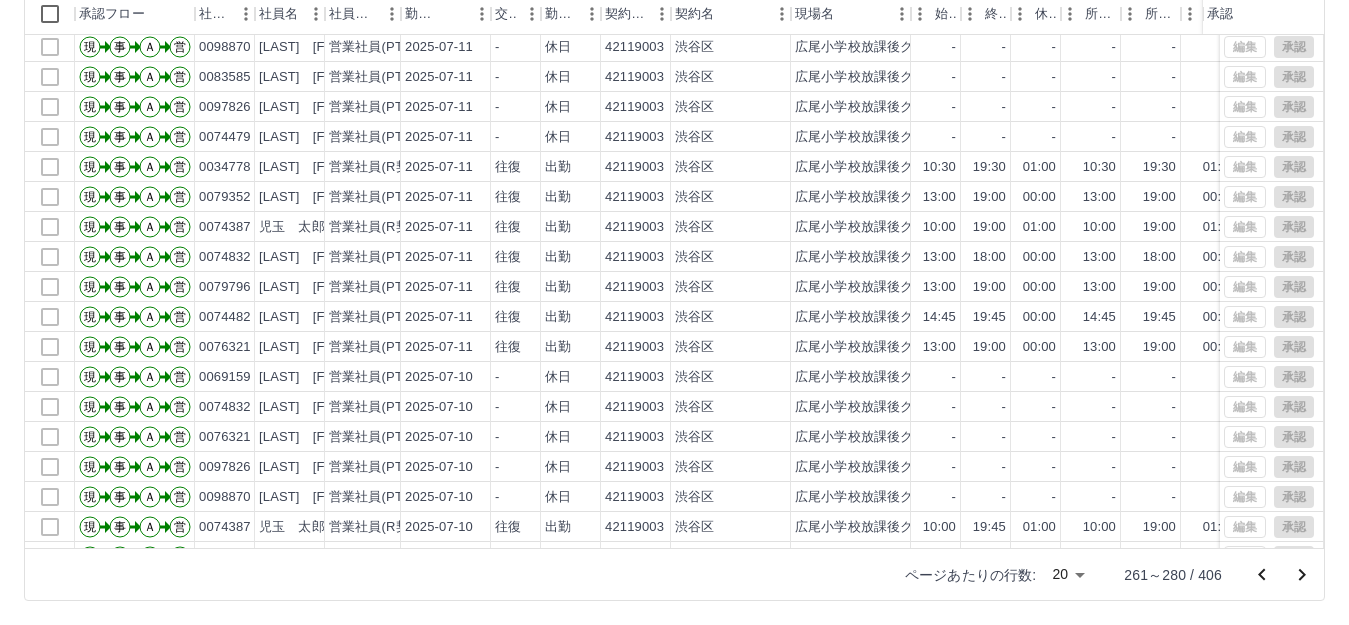 scroll, scrollTop: 104, scrollLeft: 0, axis: vertical 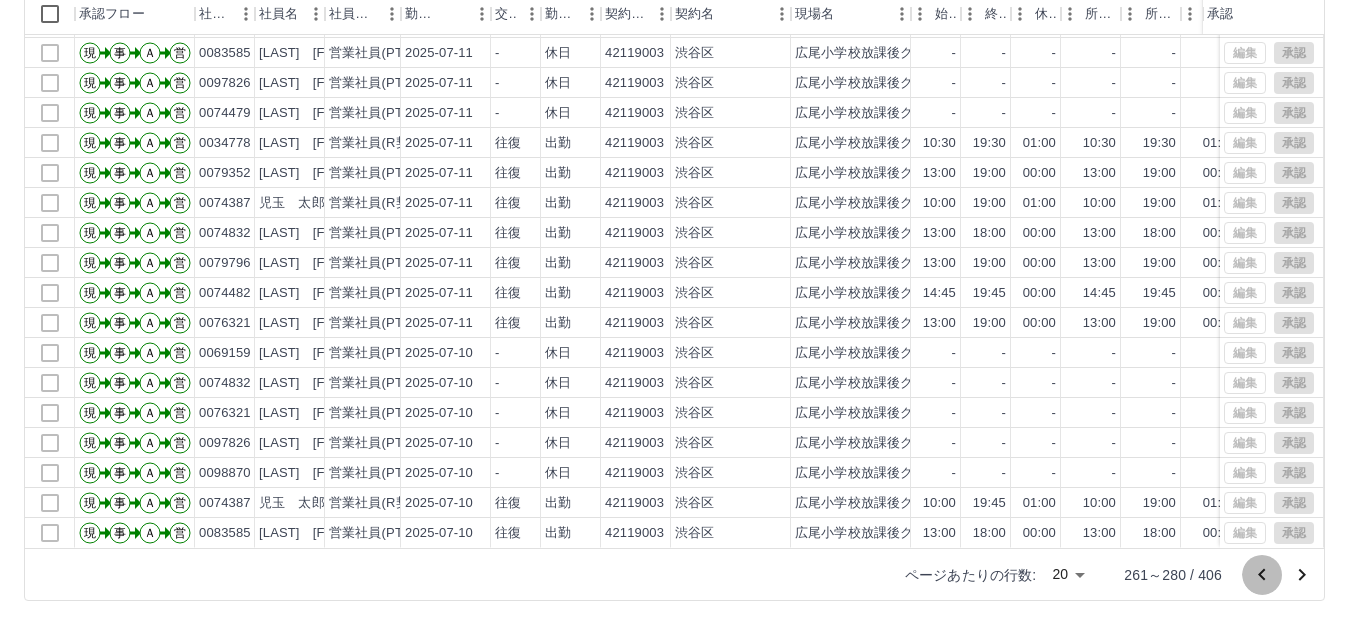 click 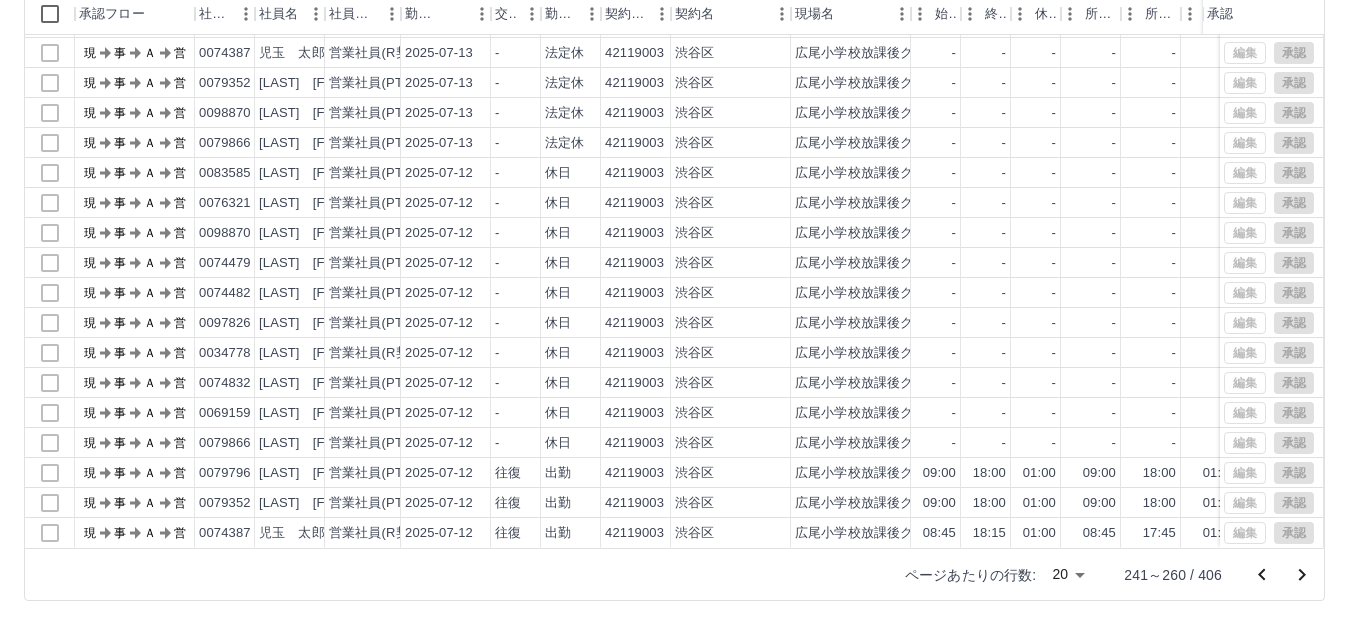 scroll, scrollTop: 0, scrollLeft: 0, axis: both 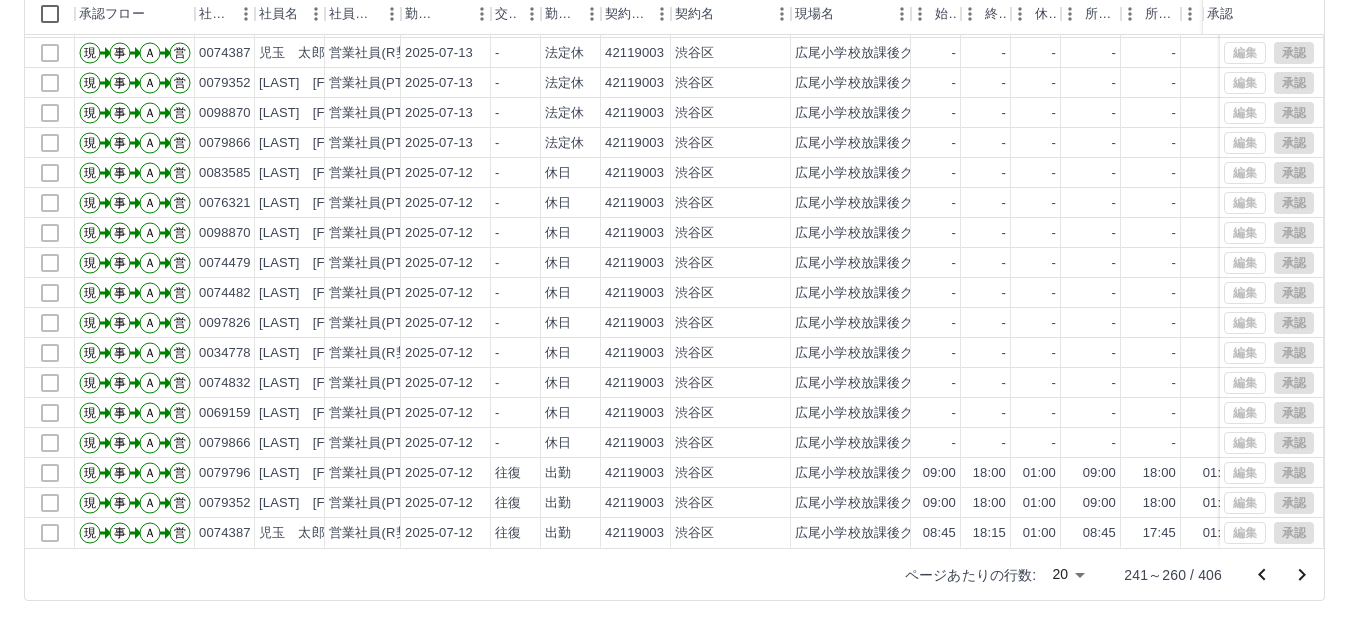 click 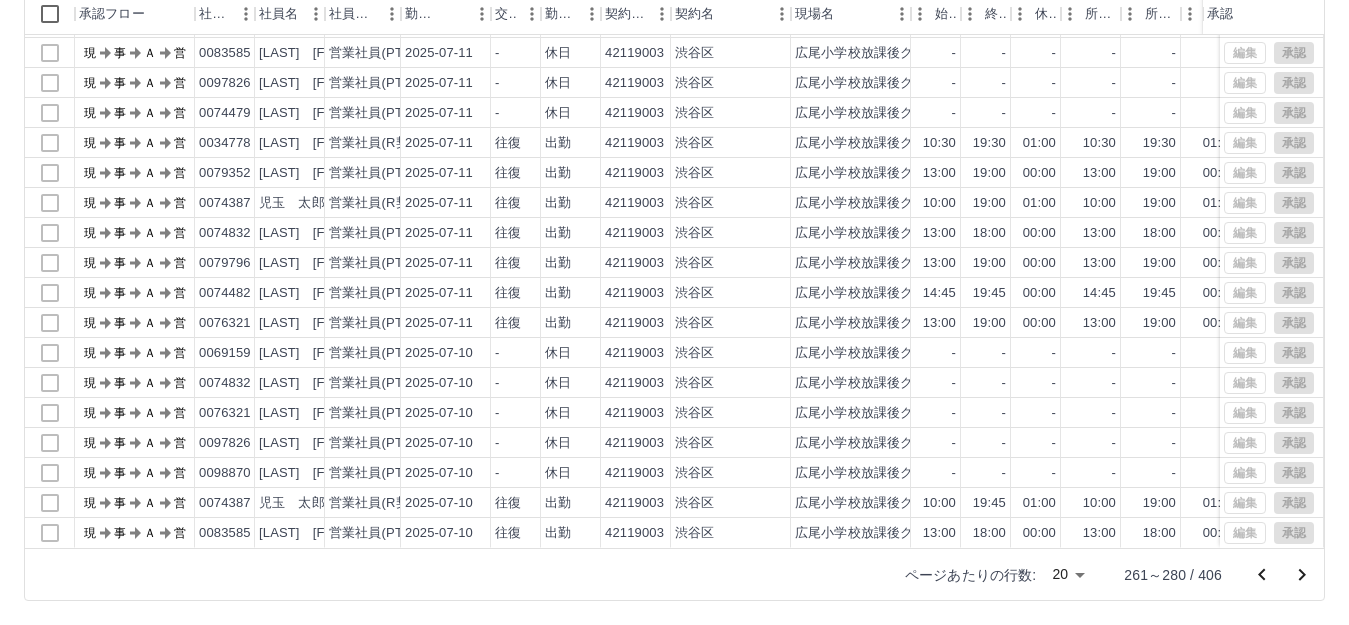 scroll, scrollTop: 0, scrollLeft: 0, axis: both 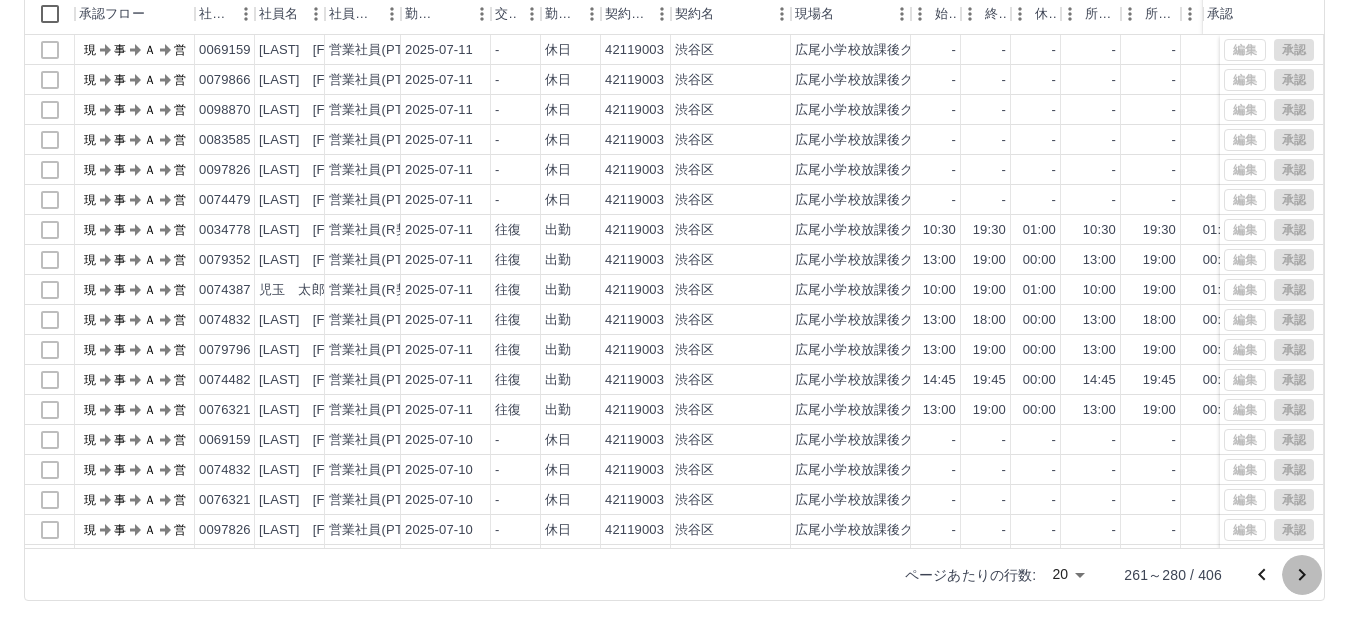 click 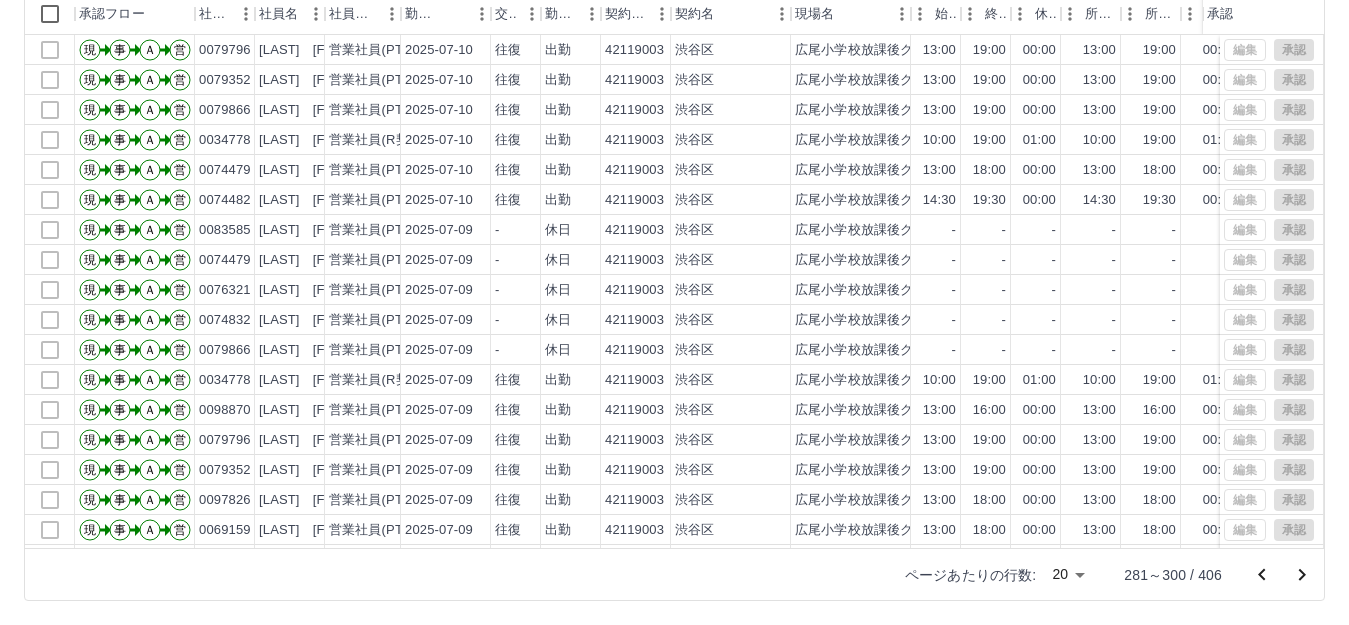 scroll, scrollTop: 104, scrollLeft: 0, axis: vertical 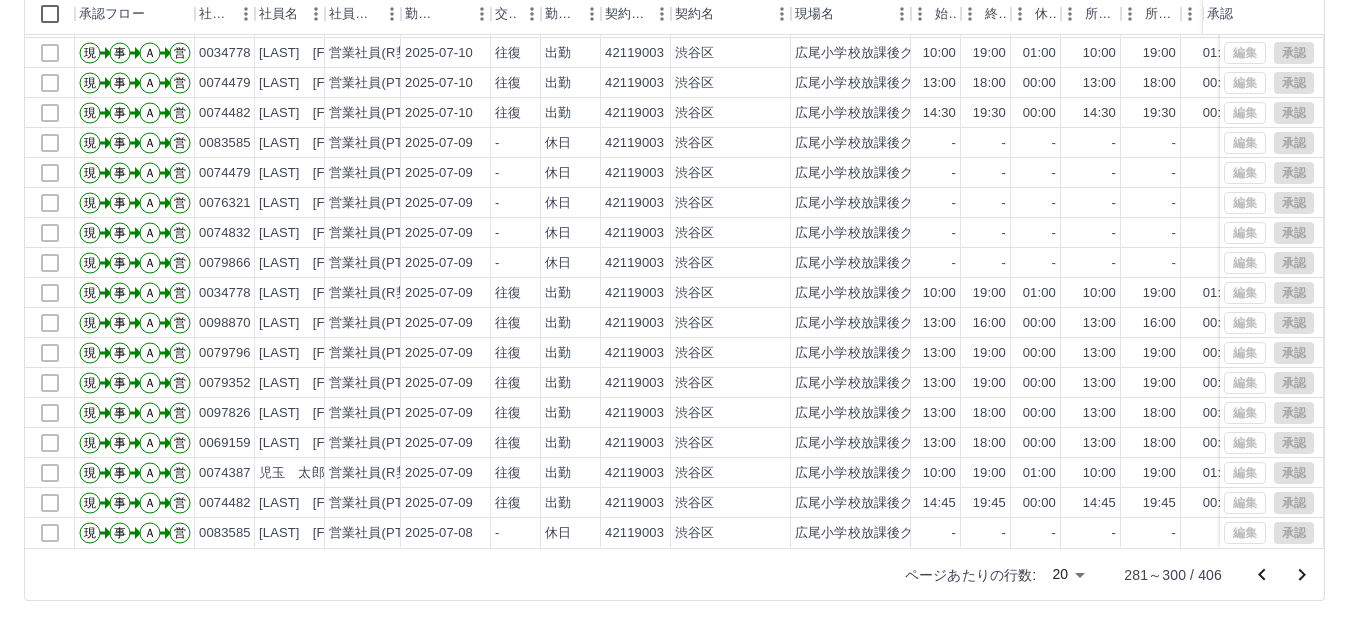 click 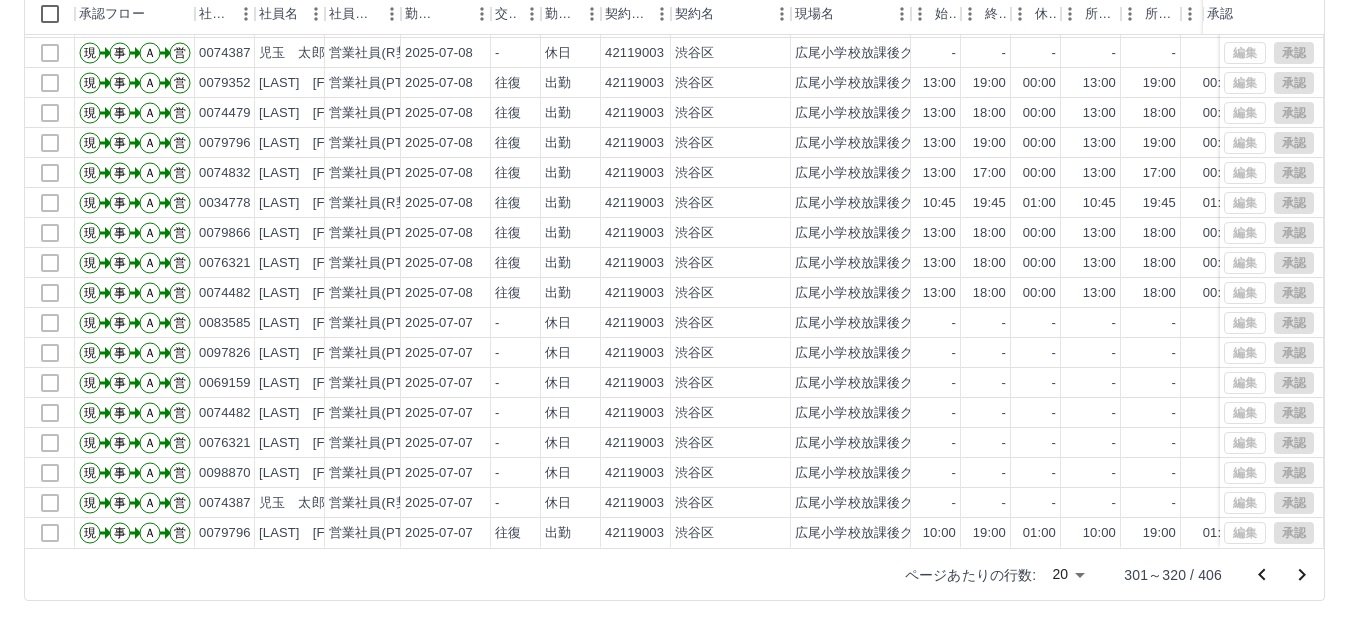 scroll, scrollTop: 104, scrollLeft: 0, axis: vertical 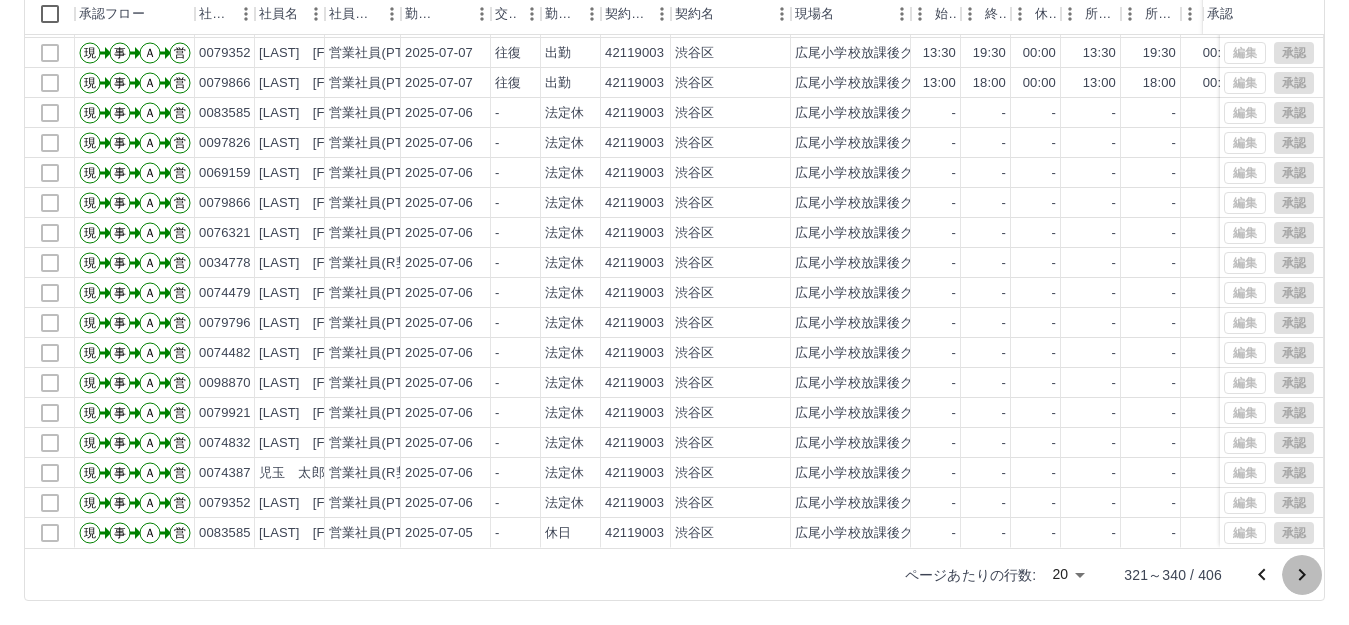 click 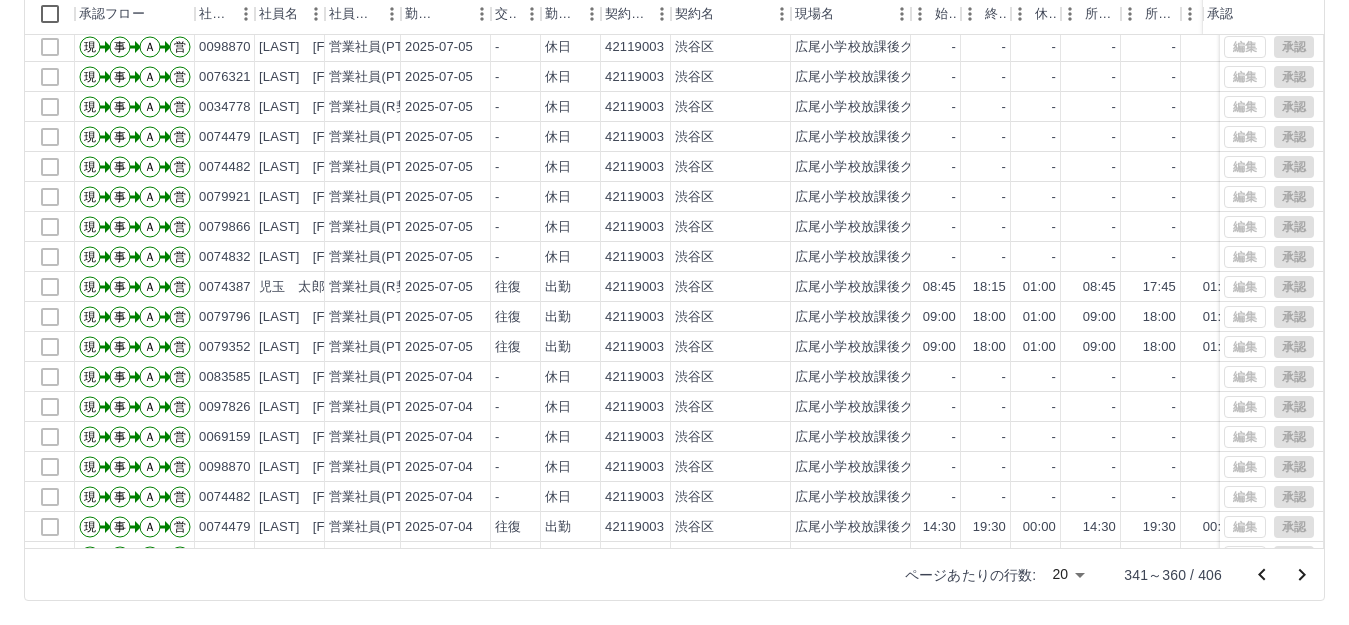 scroll, scrollTop: 104, scrollLeft: 0, axis: vertical 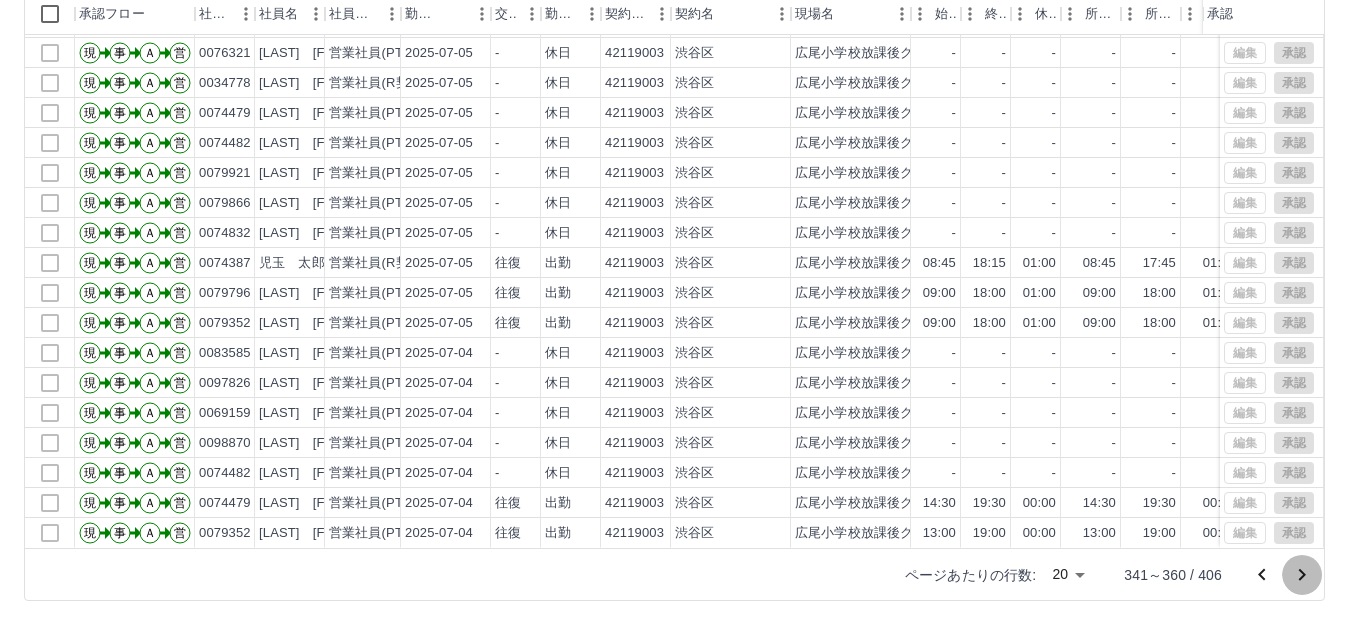 click 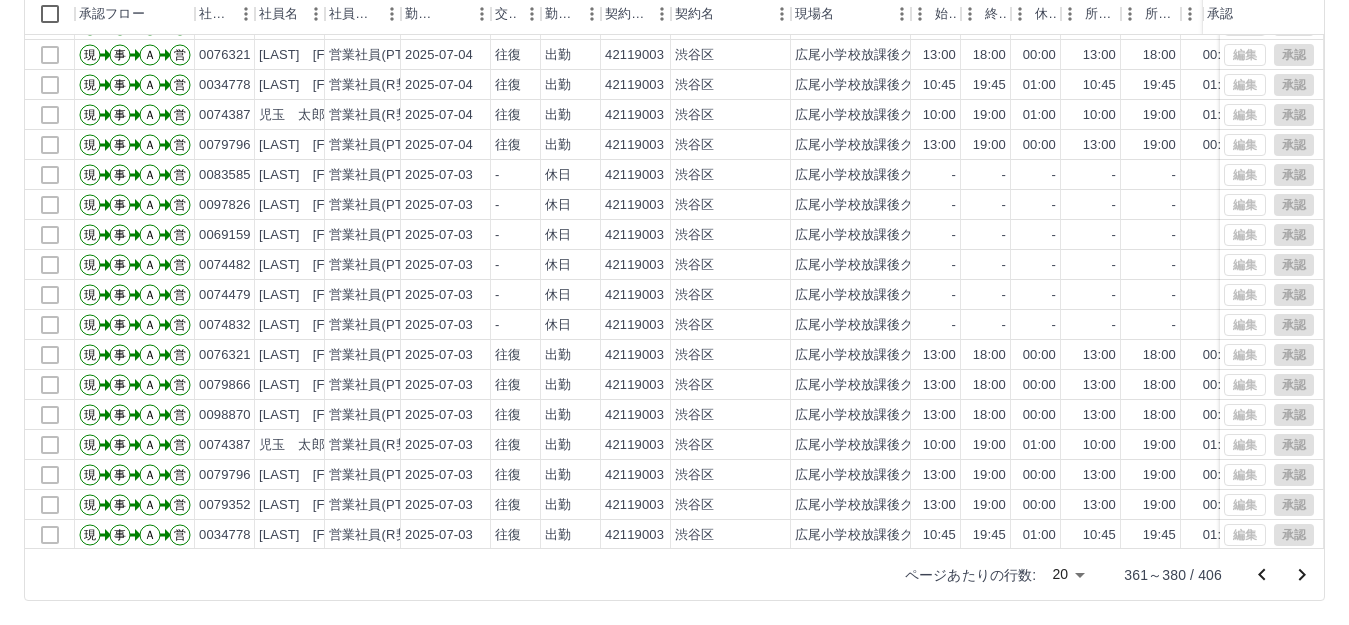 scroll, scrollTop: 104, scrollLeft: 0, axis: vertical 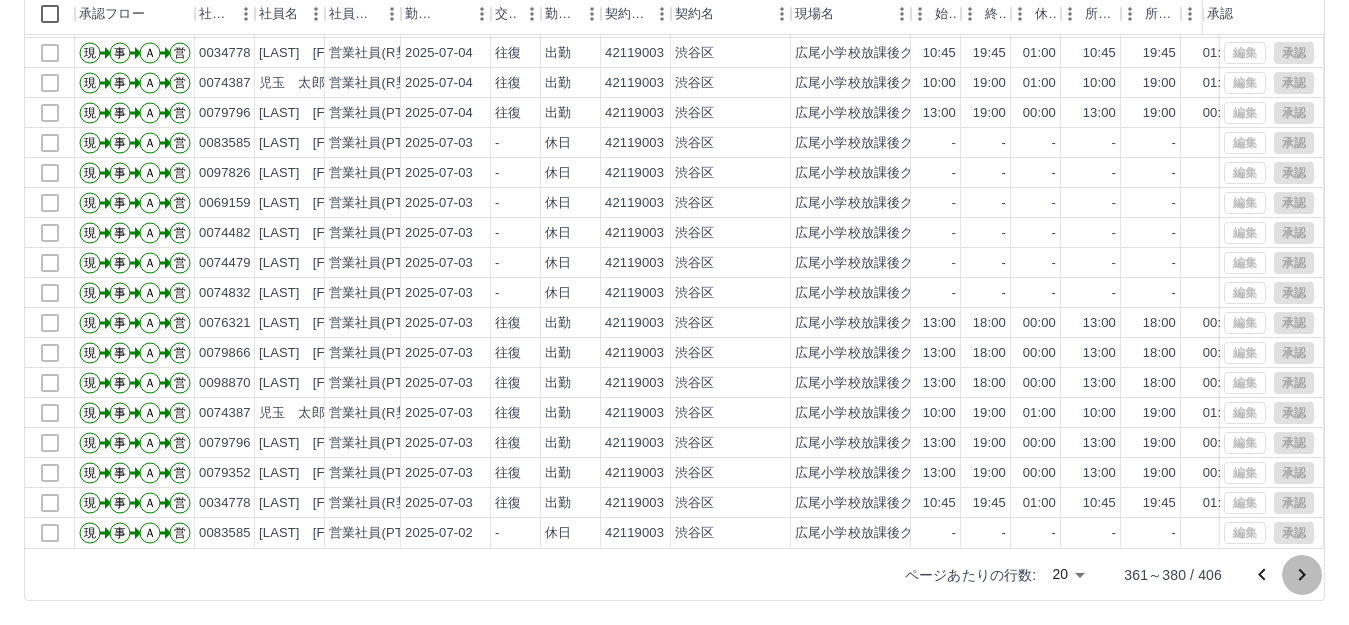 click 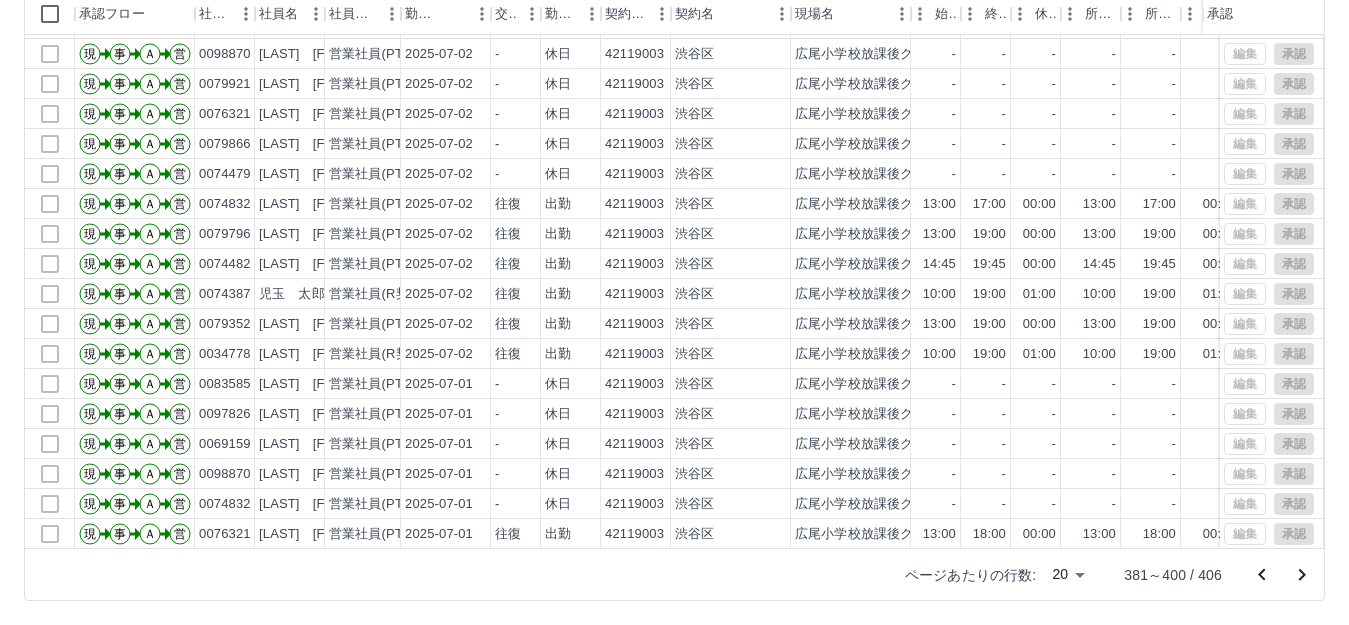 scroll, scrollTop: 104, scrollLeft: 0, axis: vertical 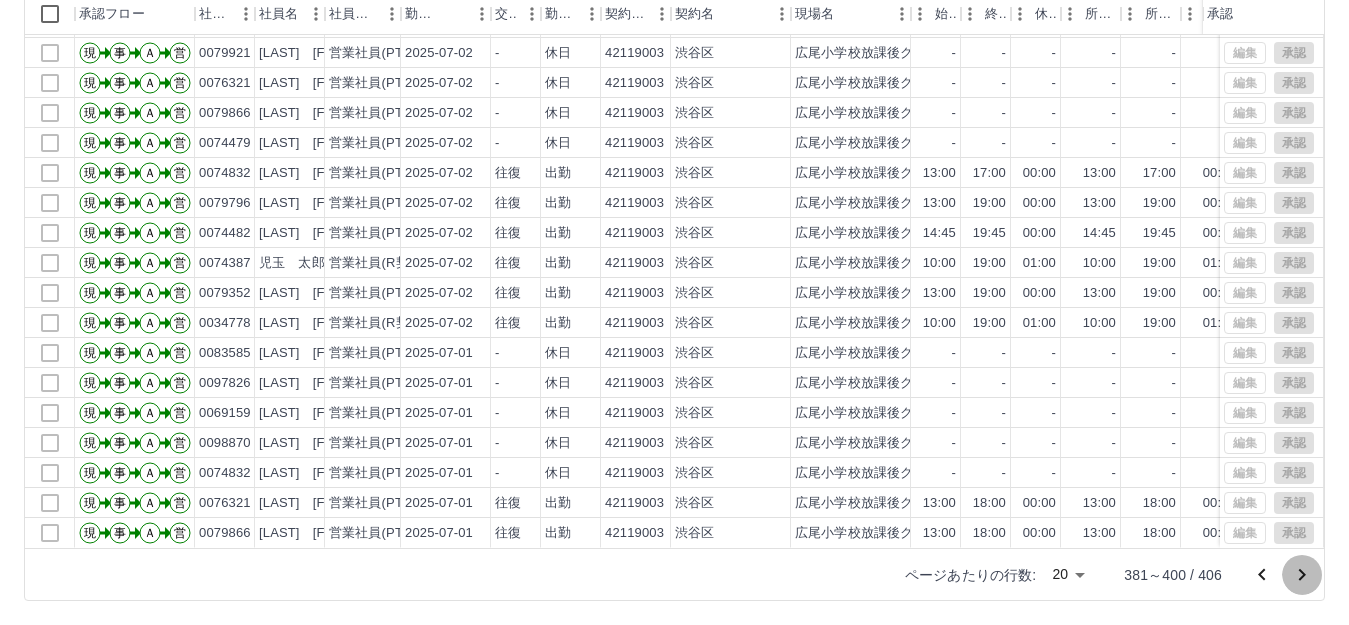 click 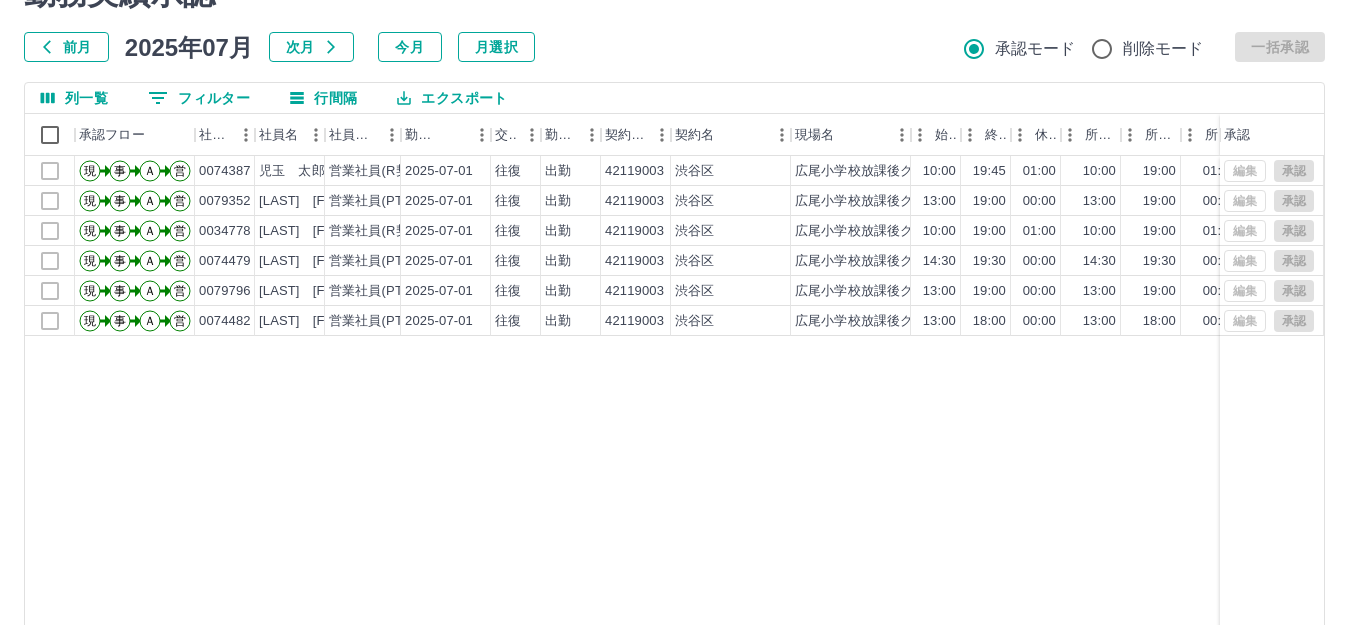 scroll, scrollTop: 220, scrollLeft: 0, axis: vertical 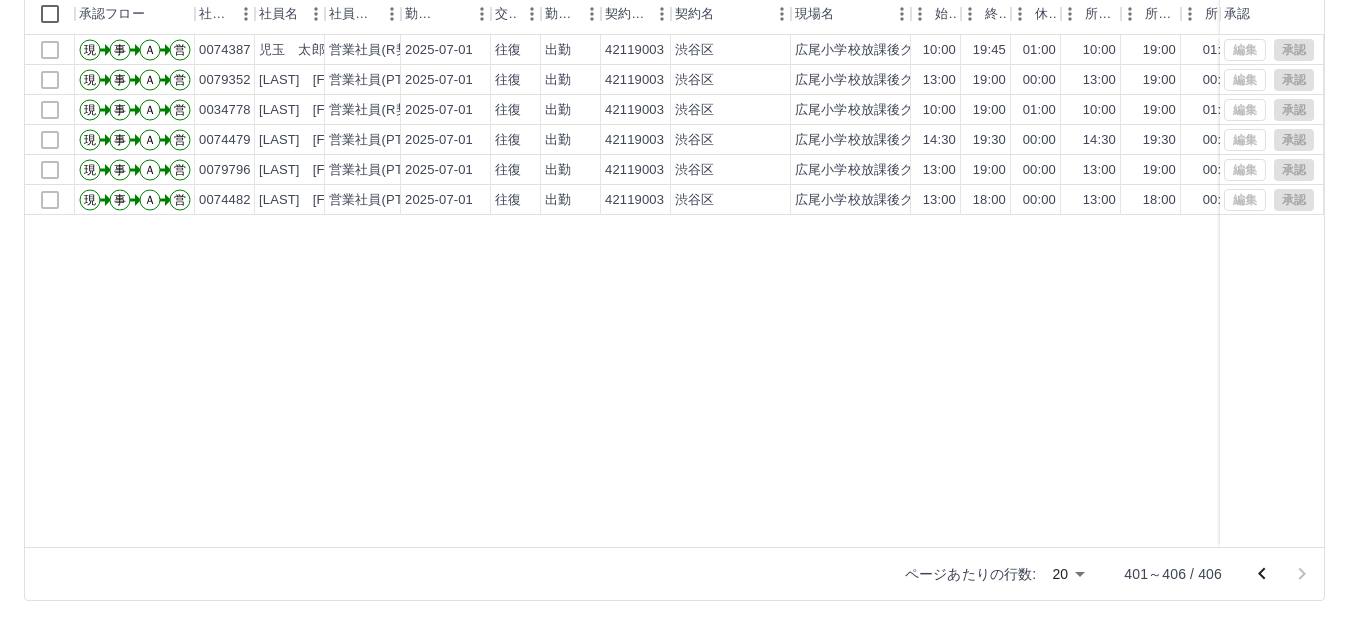 click 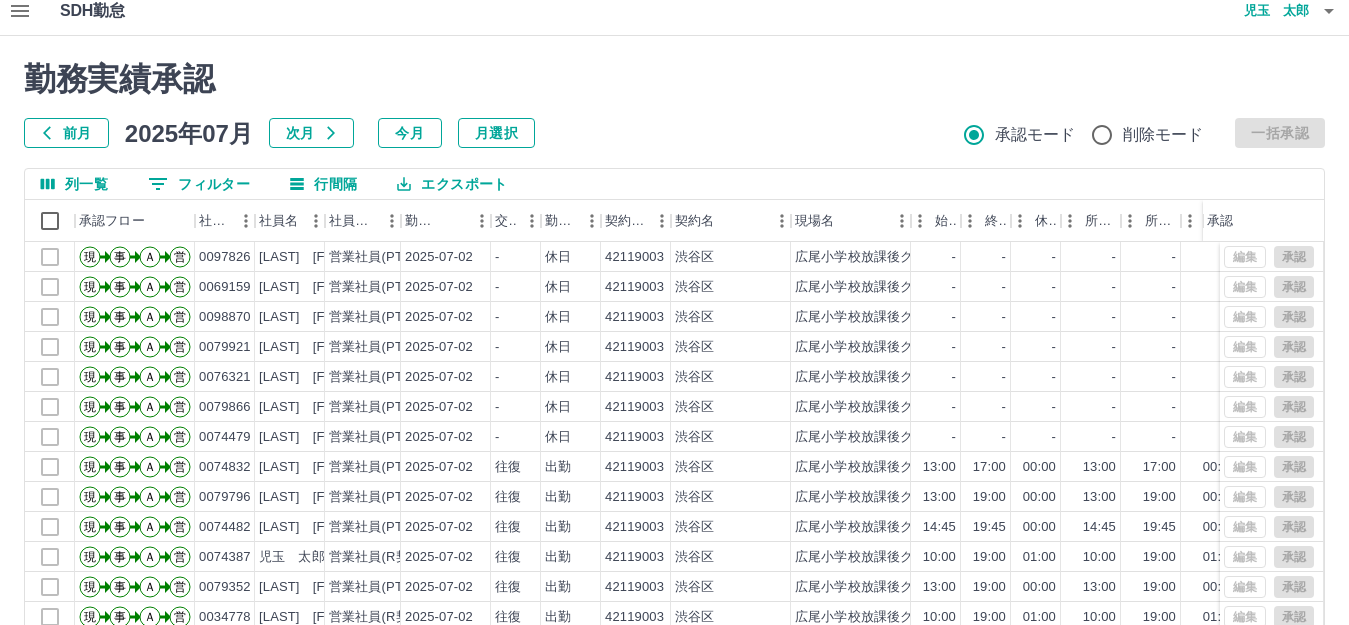 scroll, scrollTop: 220, scrollLeft: 0, axis: vertical 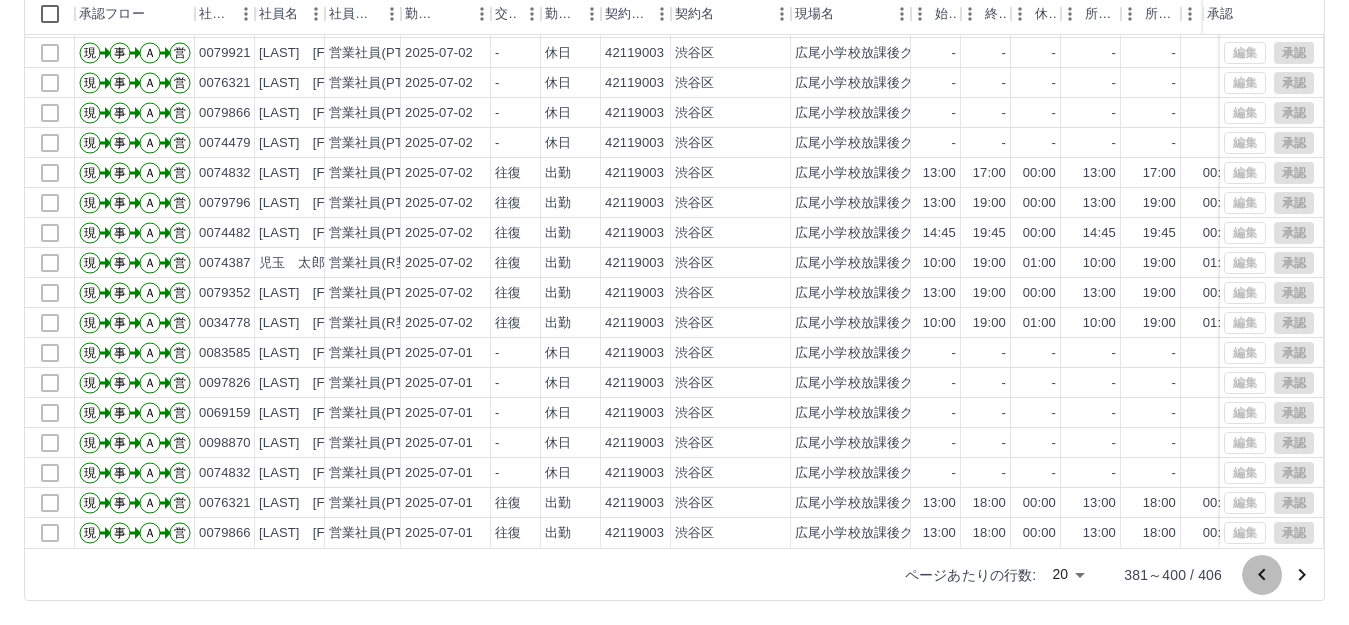 click 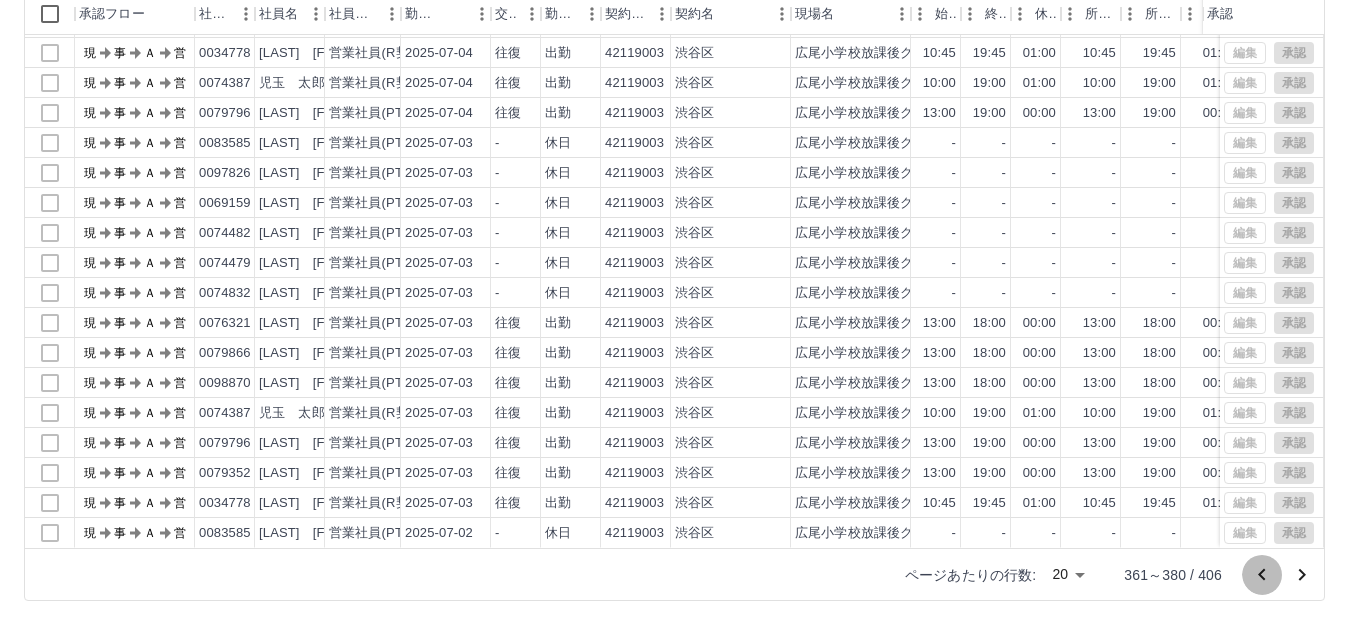 click 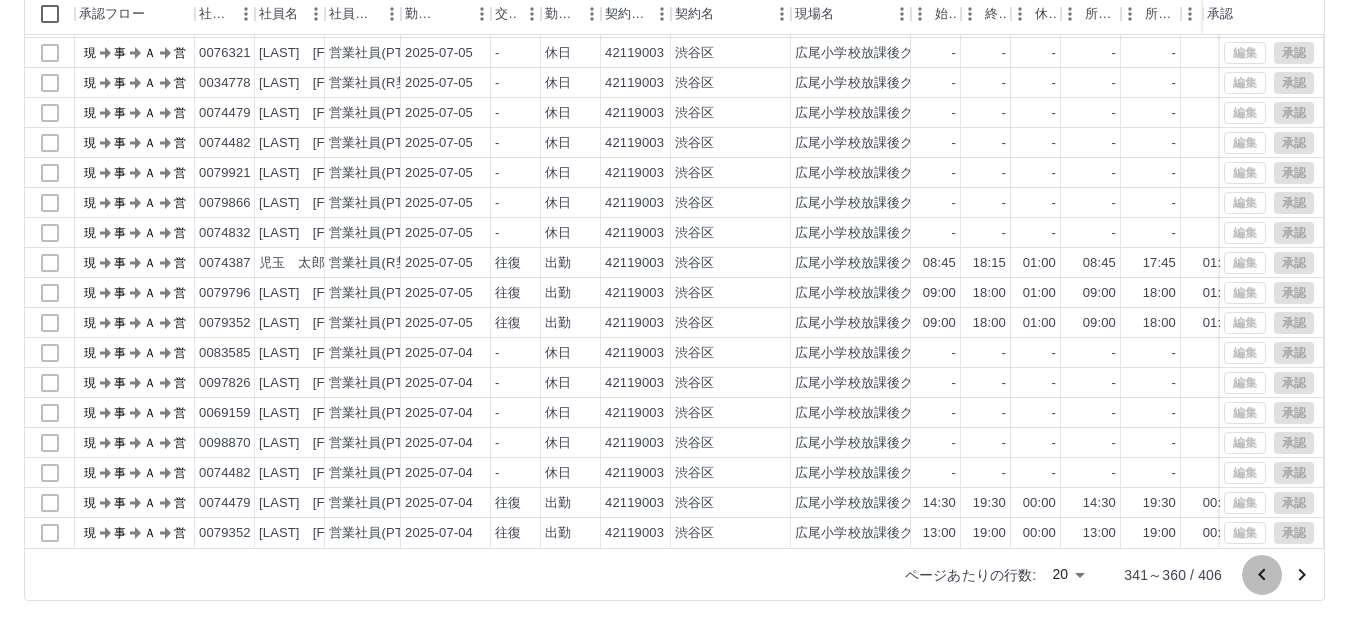 scroll, scrollTop: 0, scrollLeft: 0, axis: both 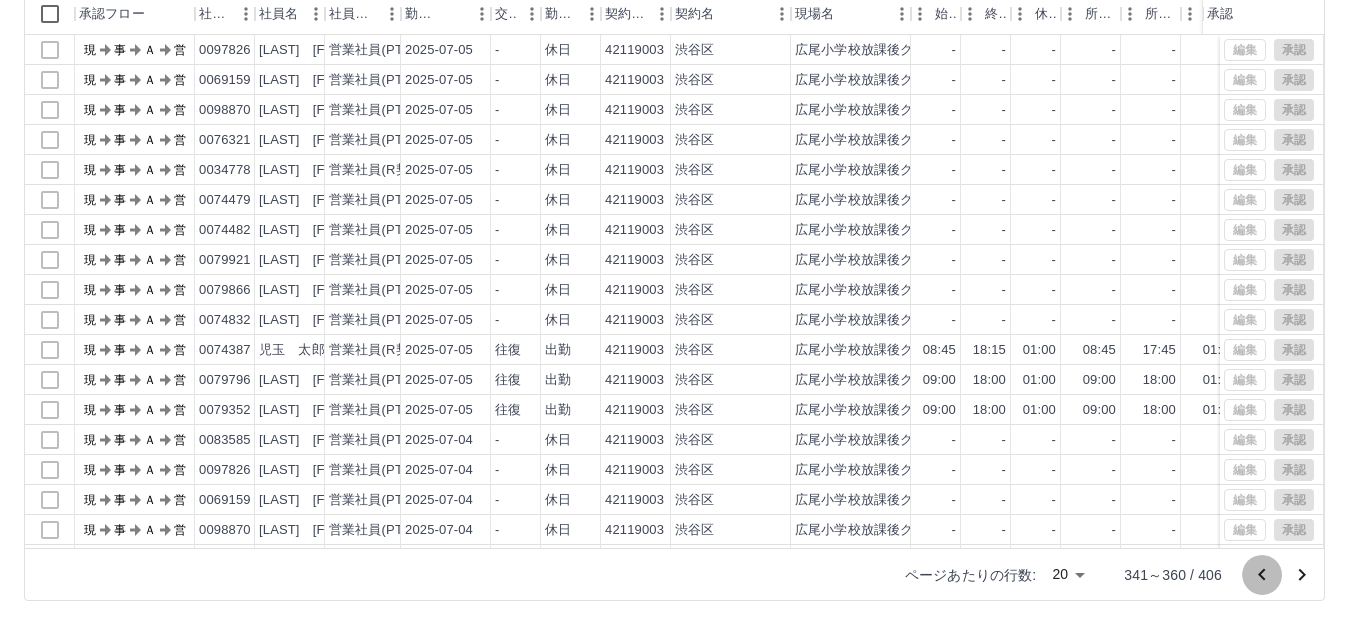 click 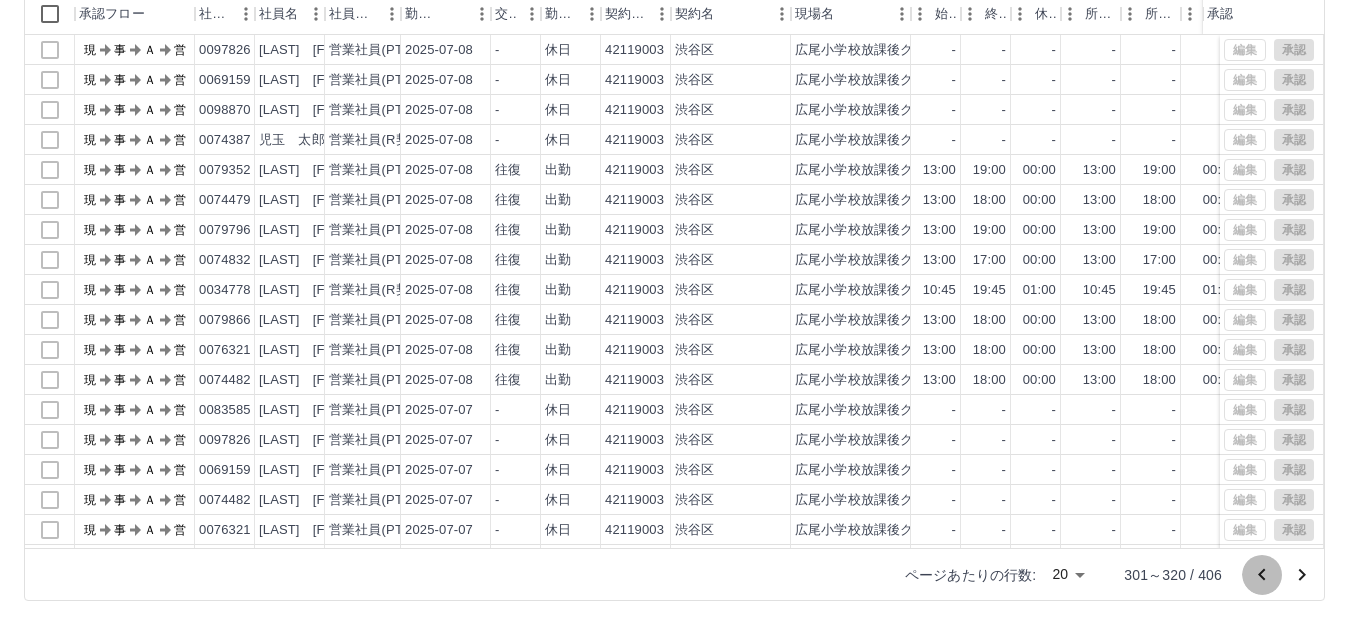 click 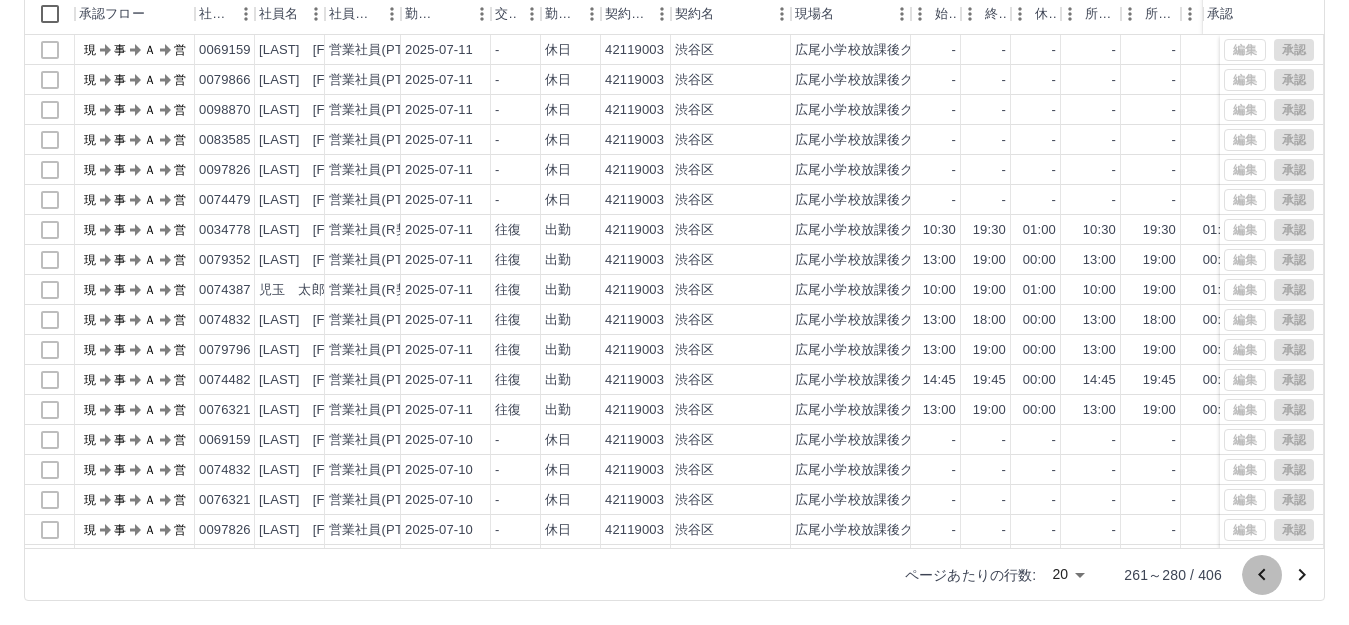 click 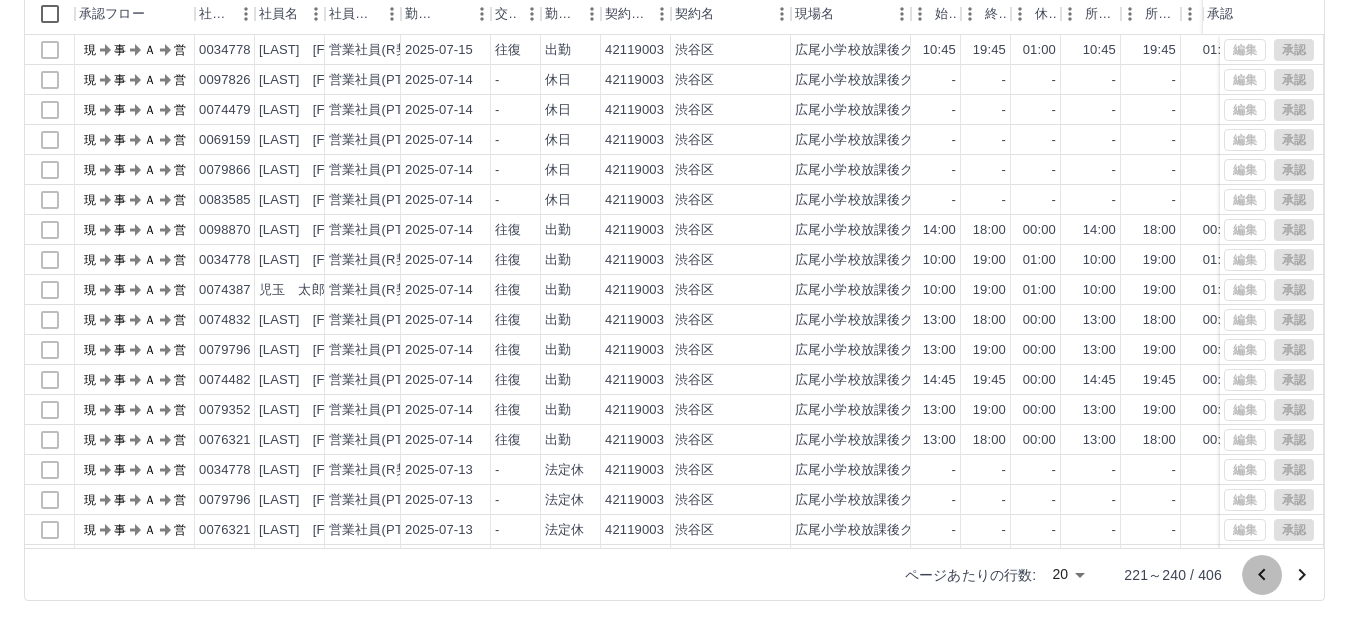click 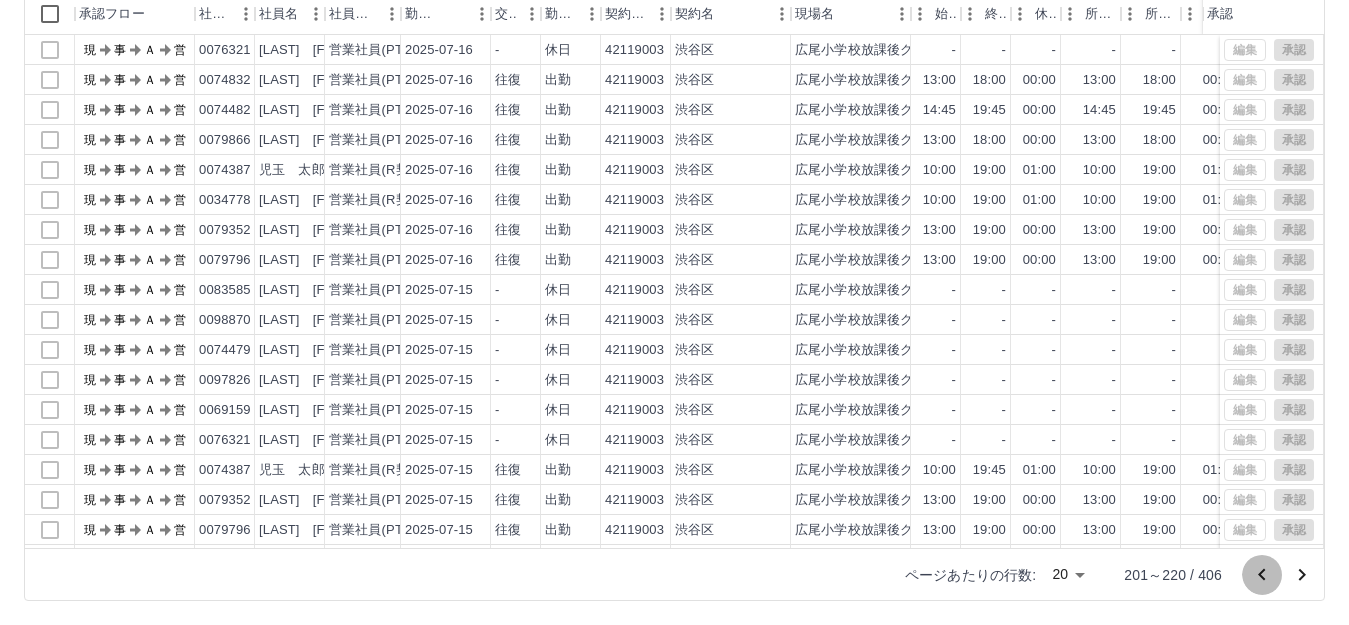 click 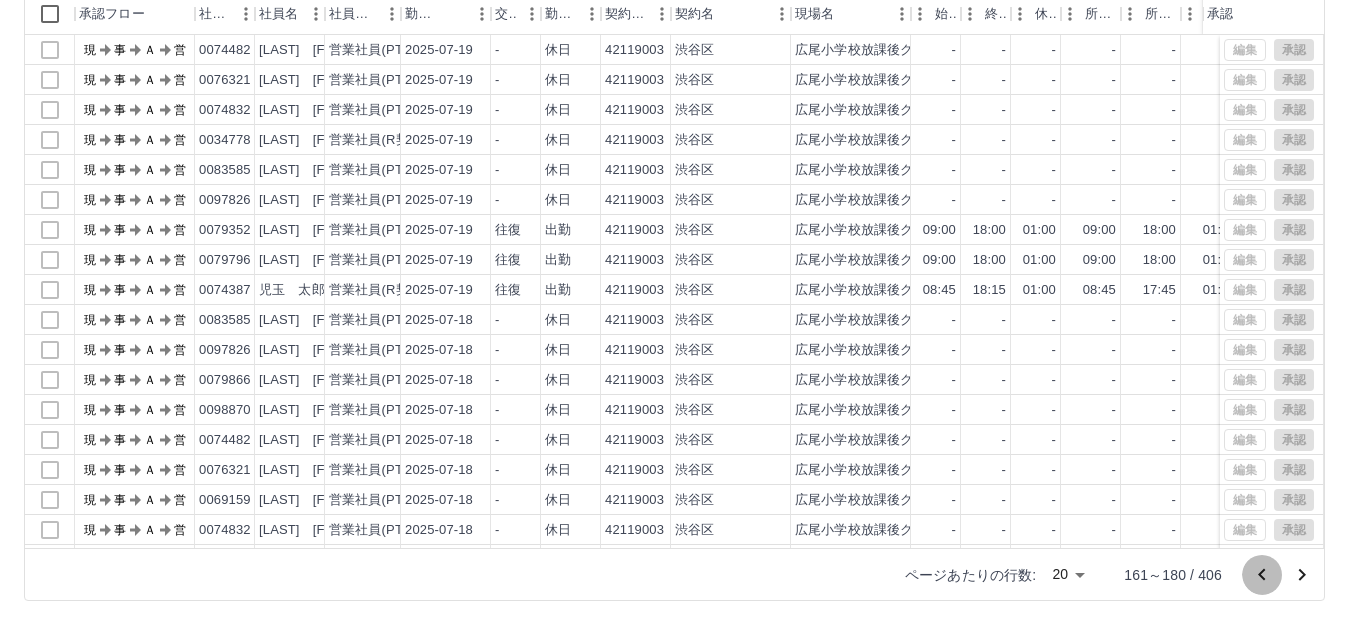 click 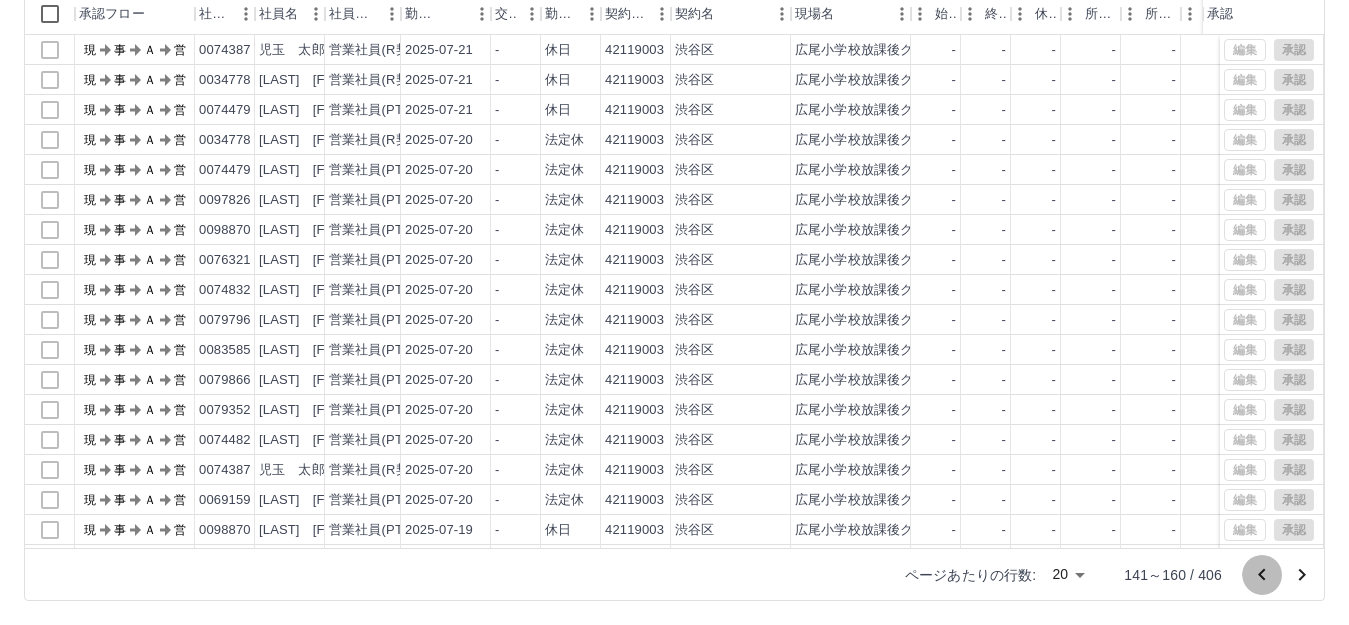 click 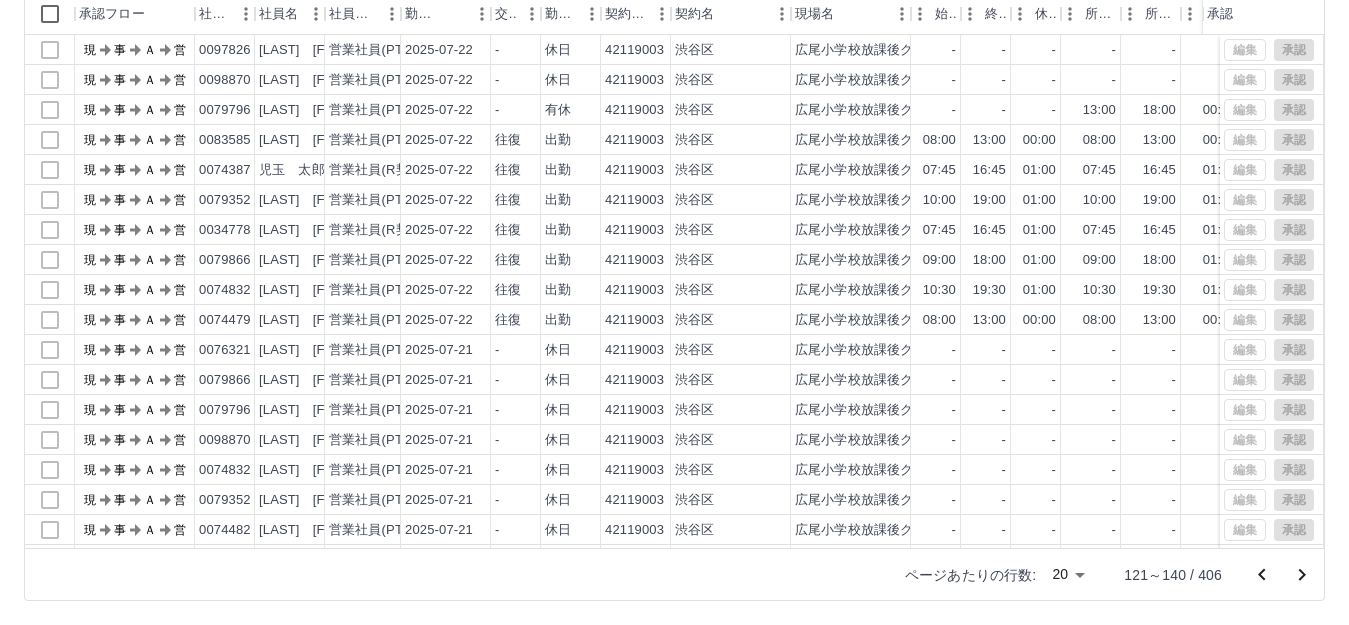 click 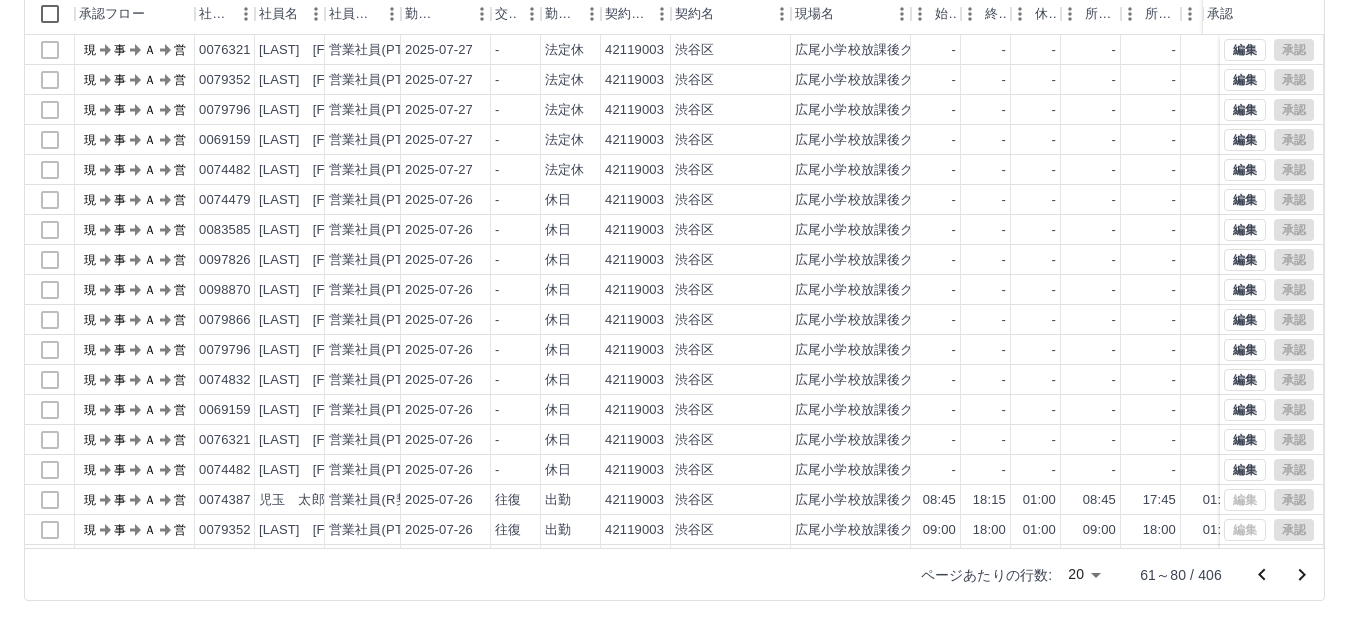 click 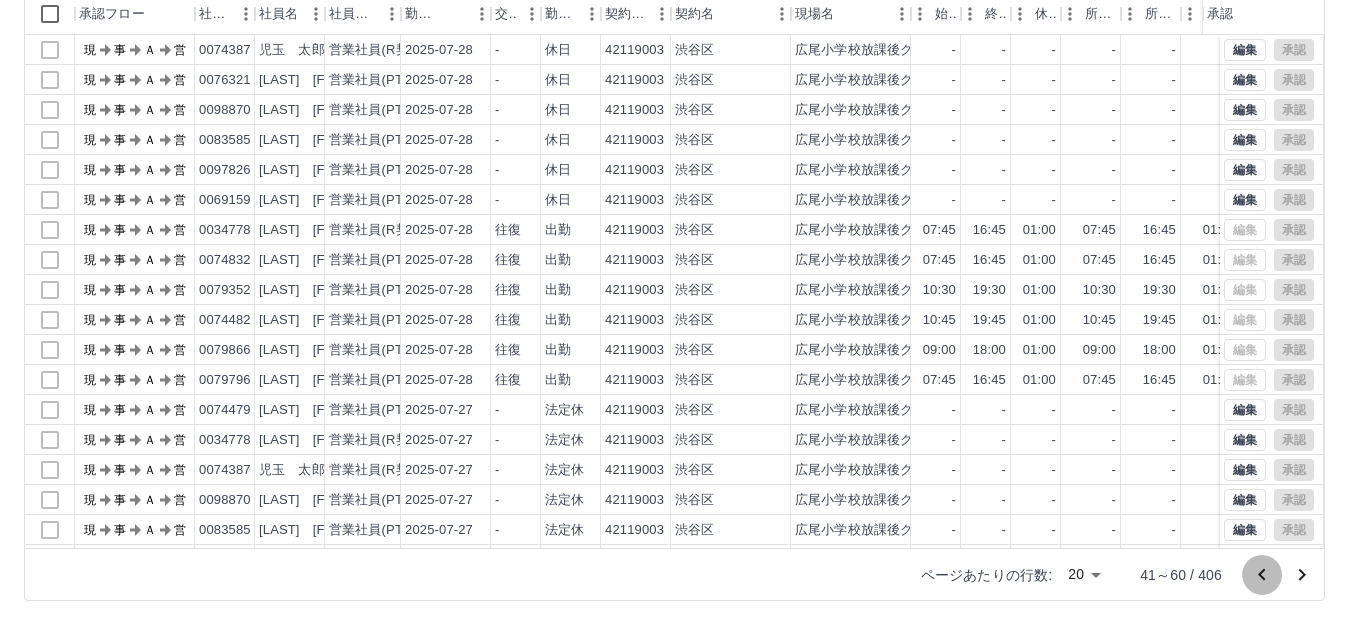 click 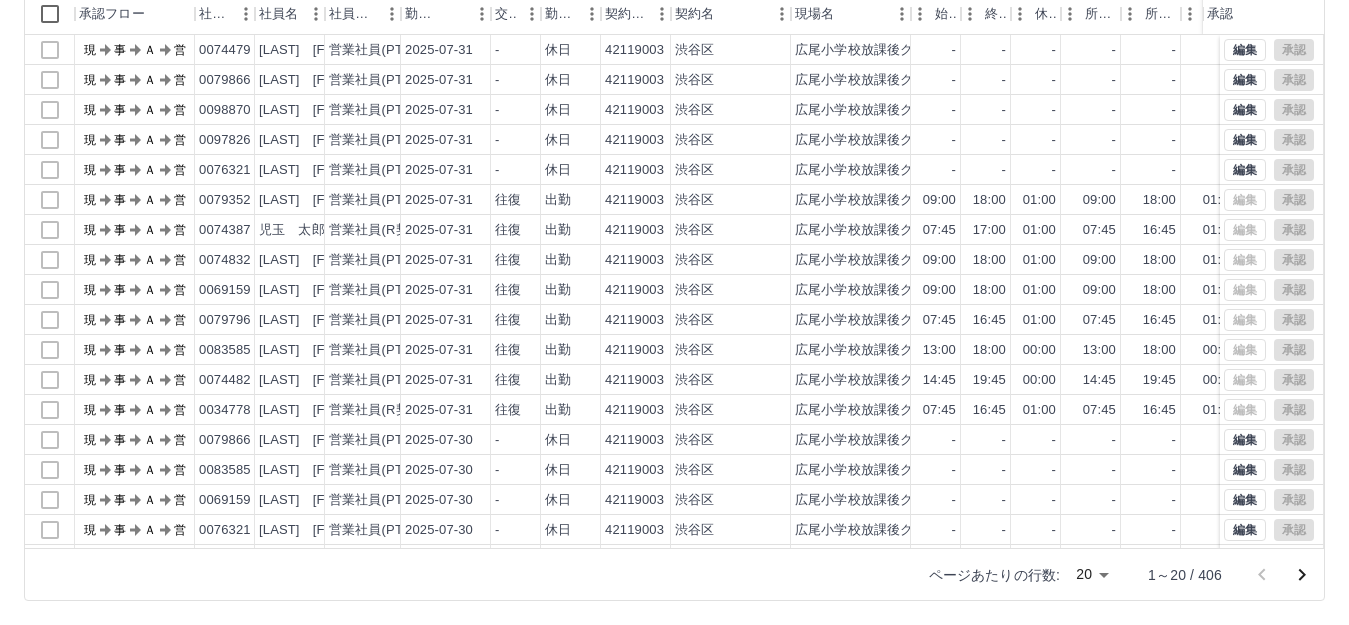click at bounding box center (1282, 575) 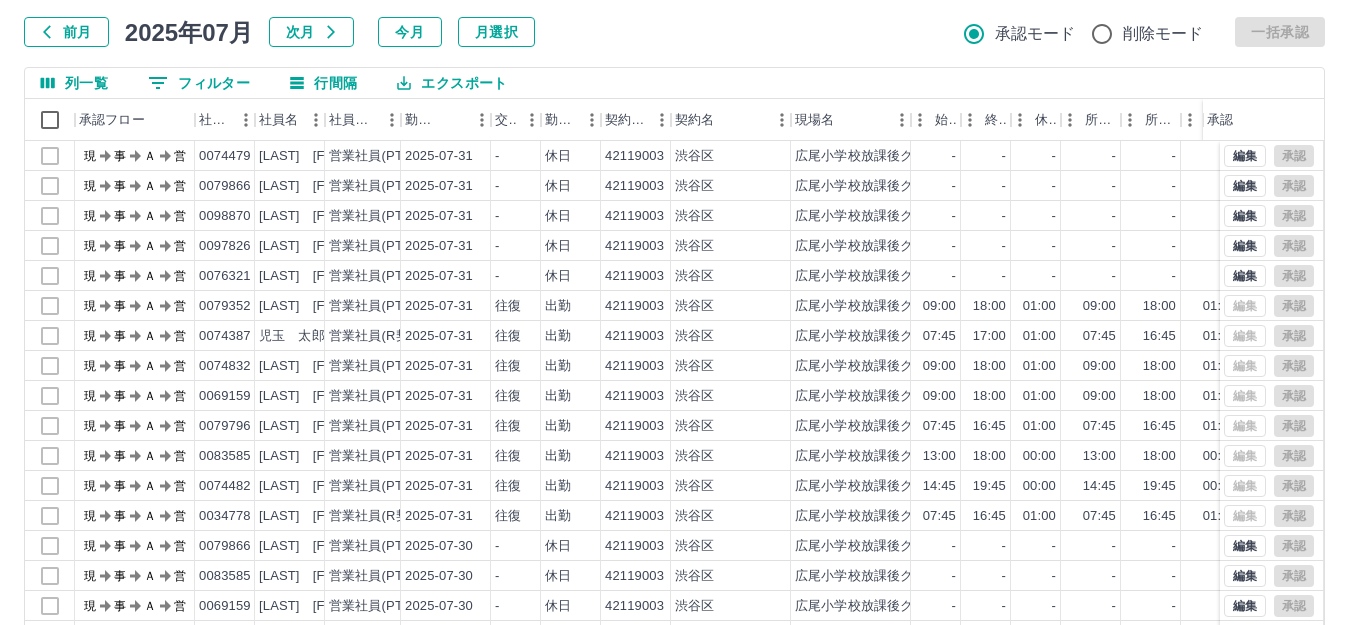 scroll, scrollTop: 220, scrollLeft: 0, axis: vertical 